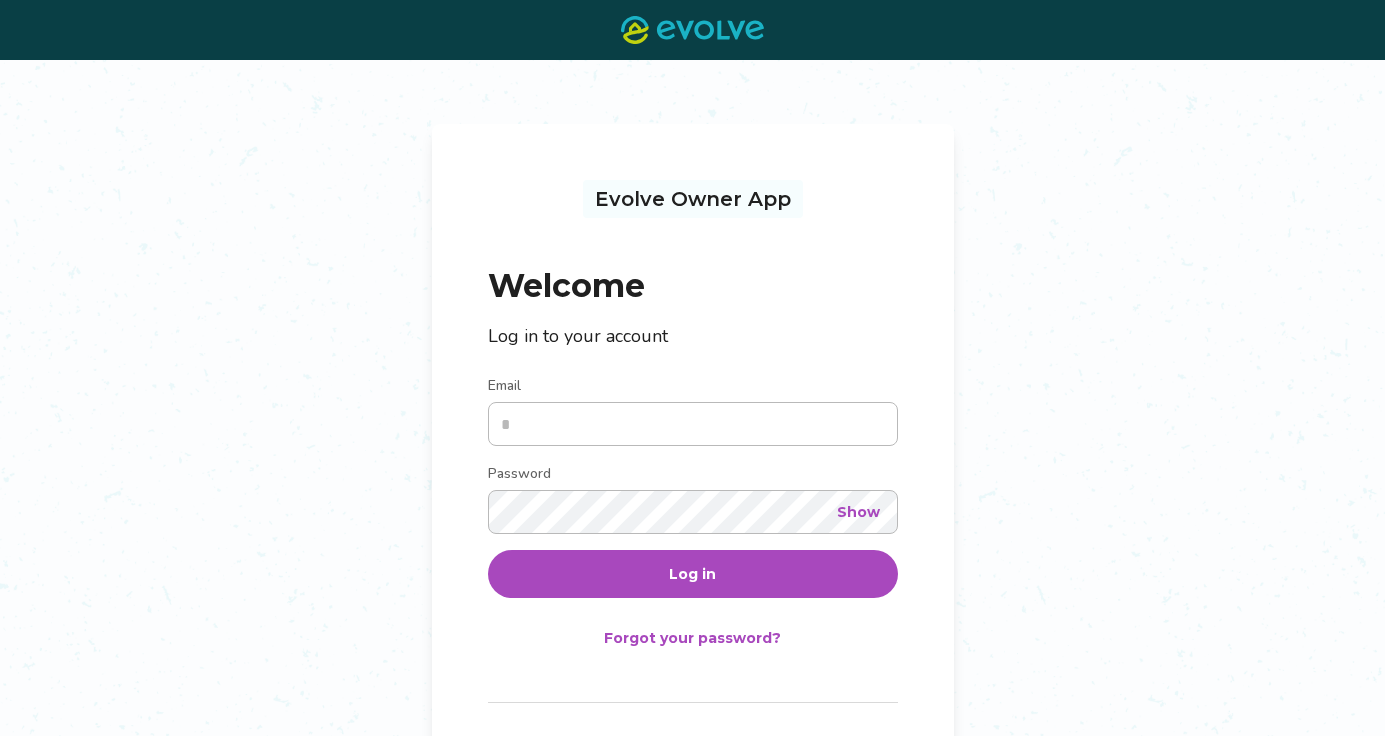 scroll, scrollTop: 0, scrollLeft: 0, axis: both 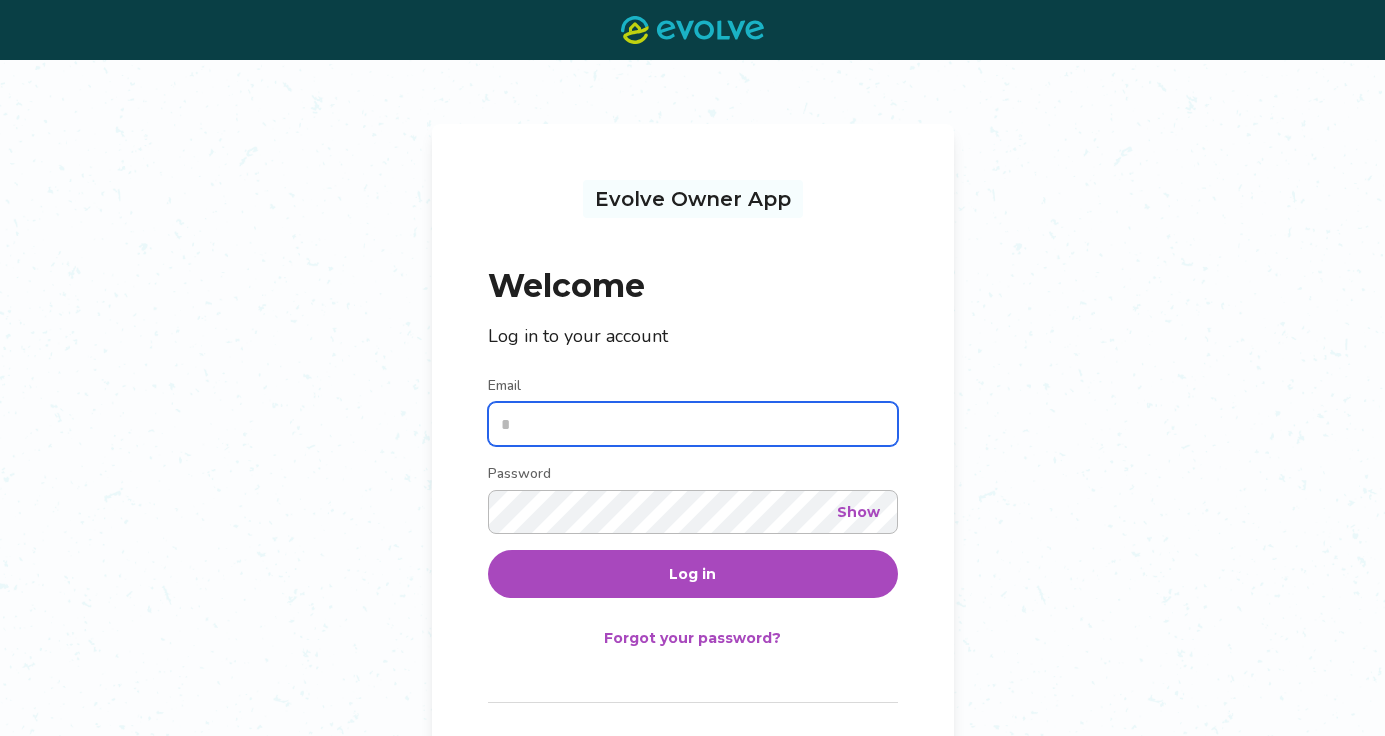 type on "**********" 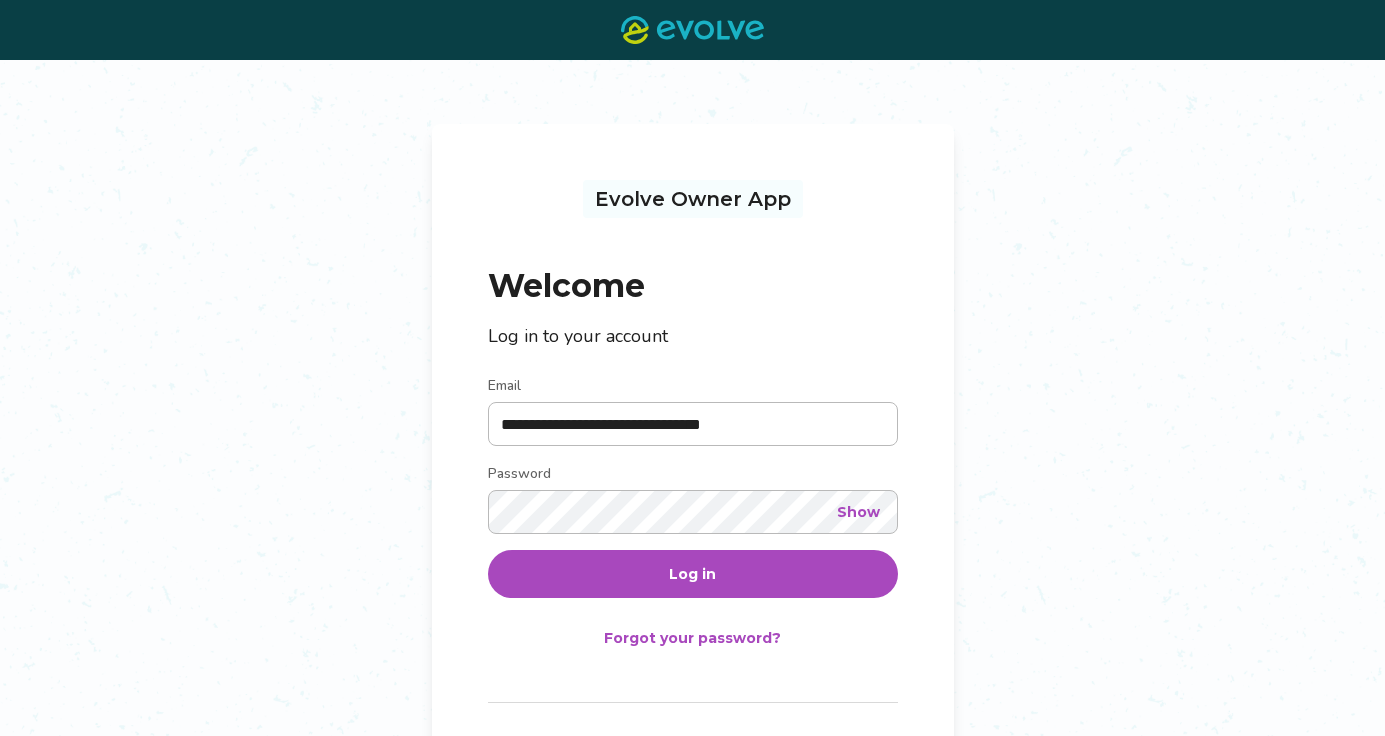 click on "Log in" at bounding box center (693, 574) 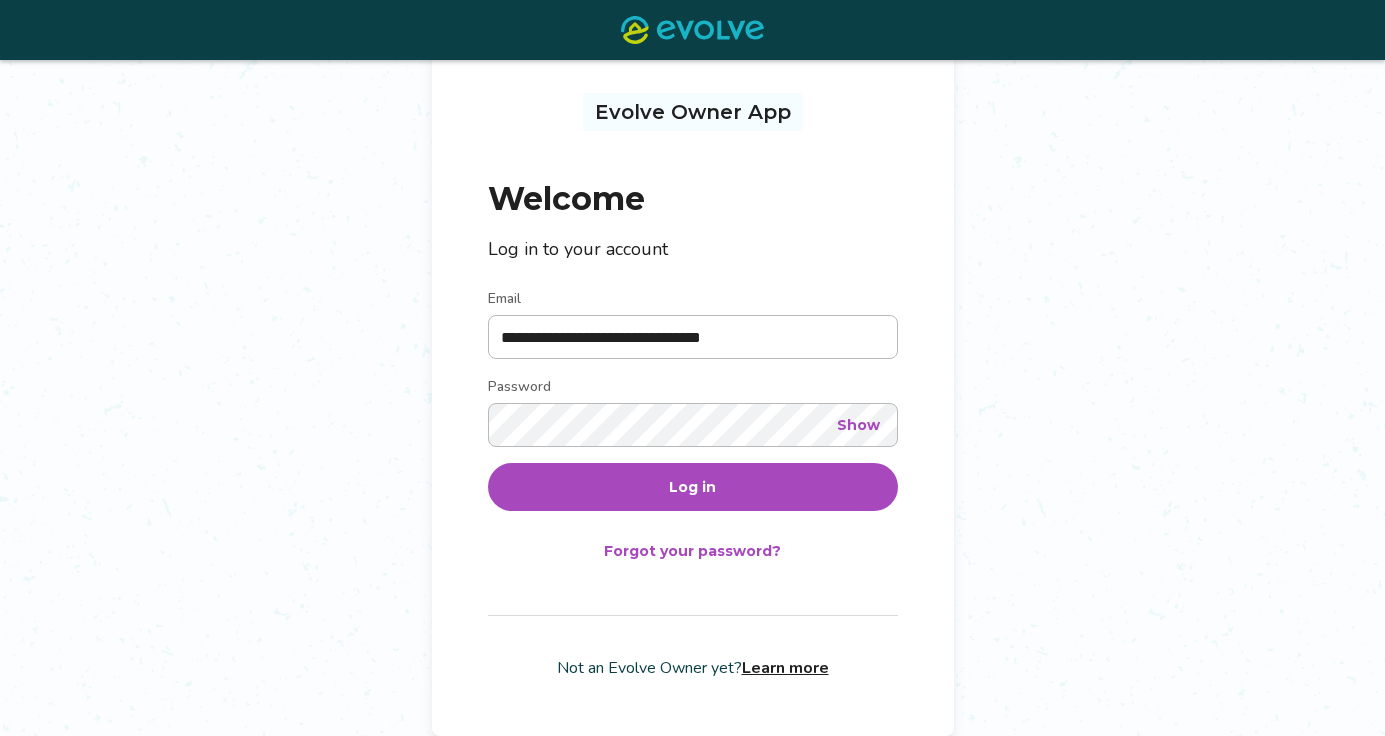 scroll, scrollTop: 0, scrollLeft: 0, axis: both 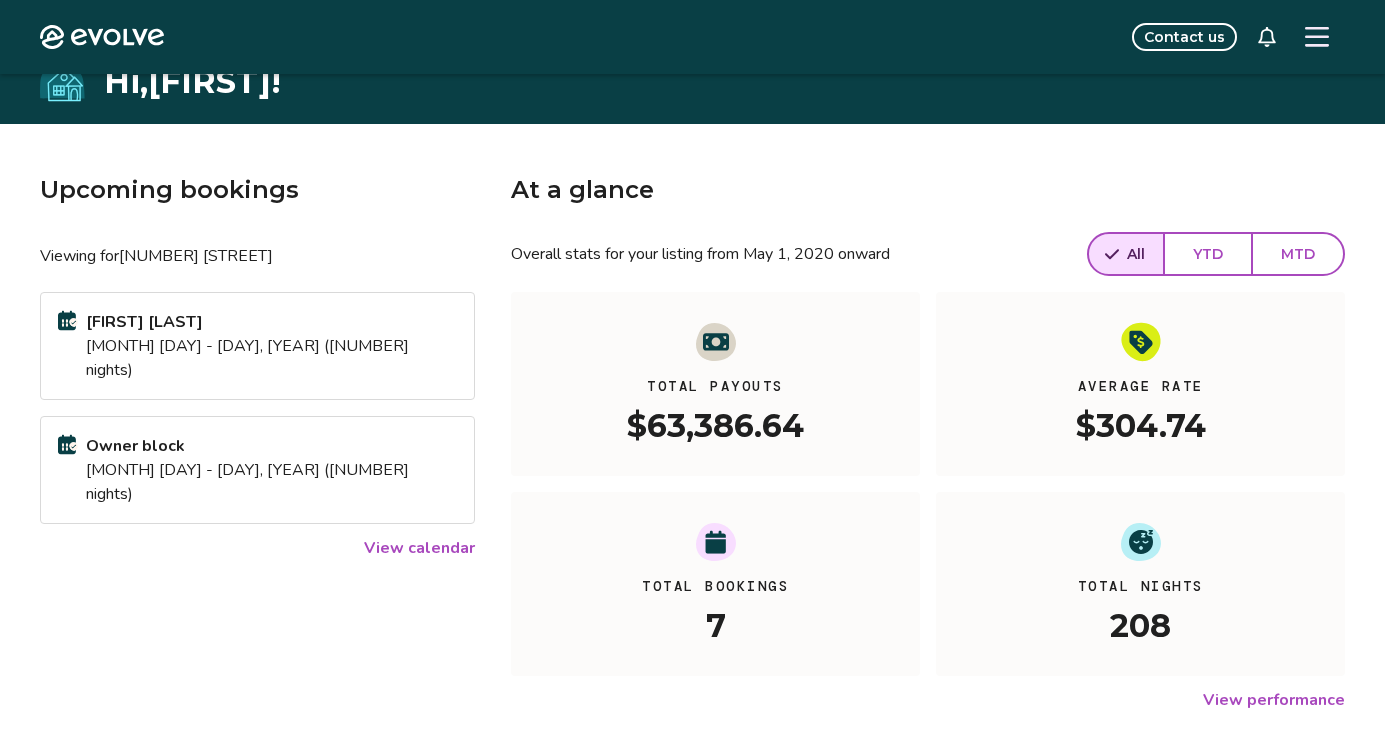 click on "Sherry Thomason Jul 12 - 11, 2025 (30 nights)" at bounding box center [257, 346] 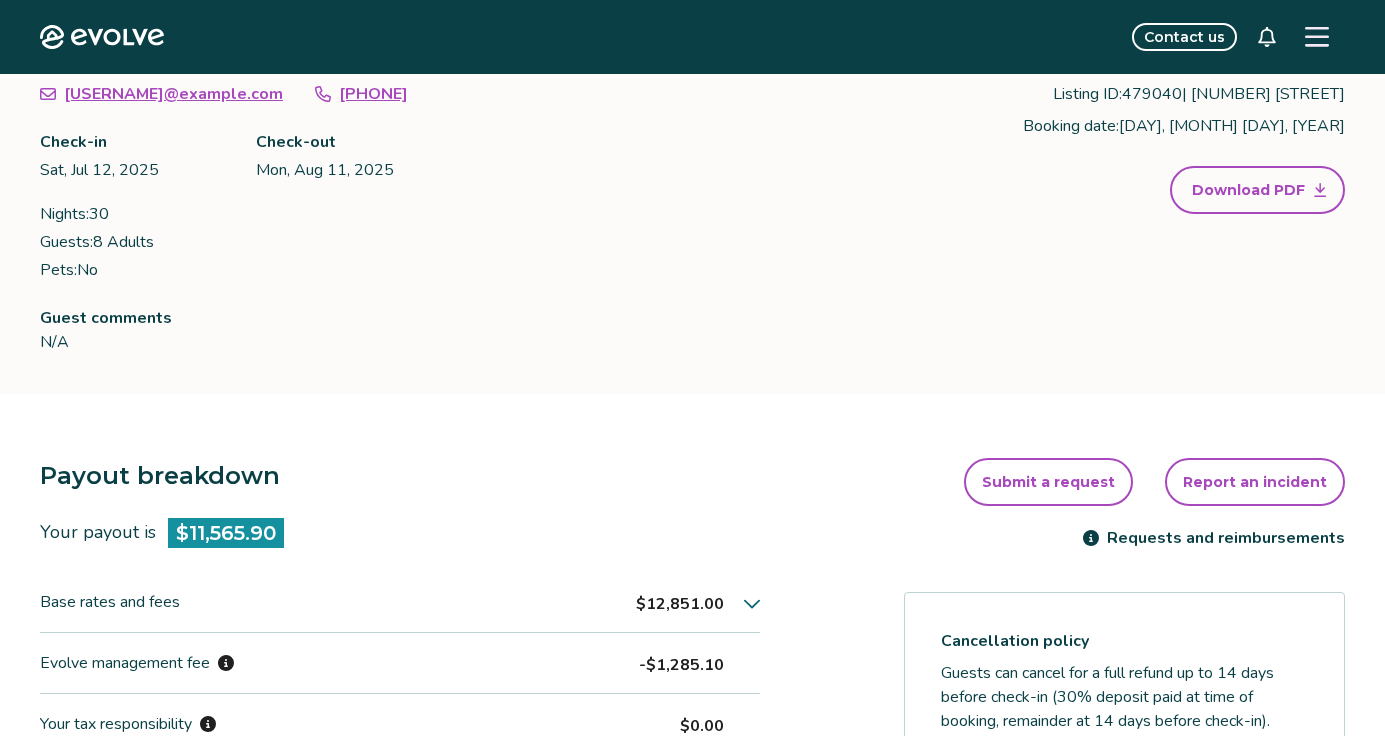 scroll, scrollTop: 0, scrollLeft: 0, axis: both 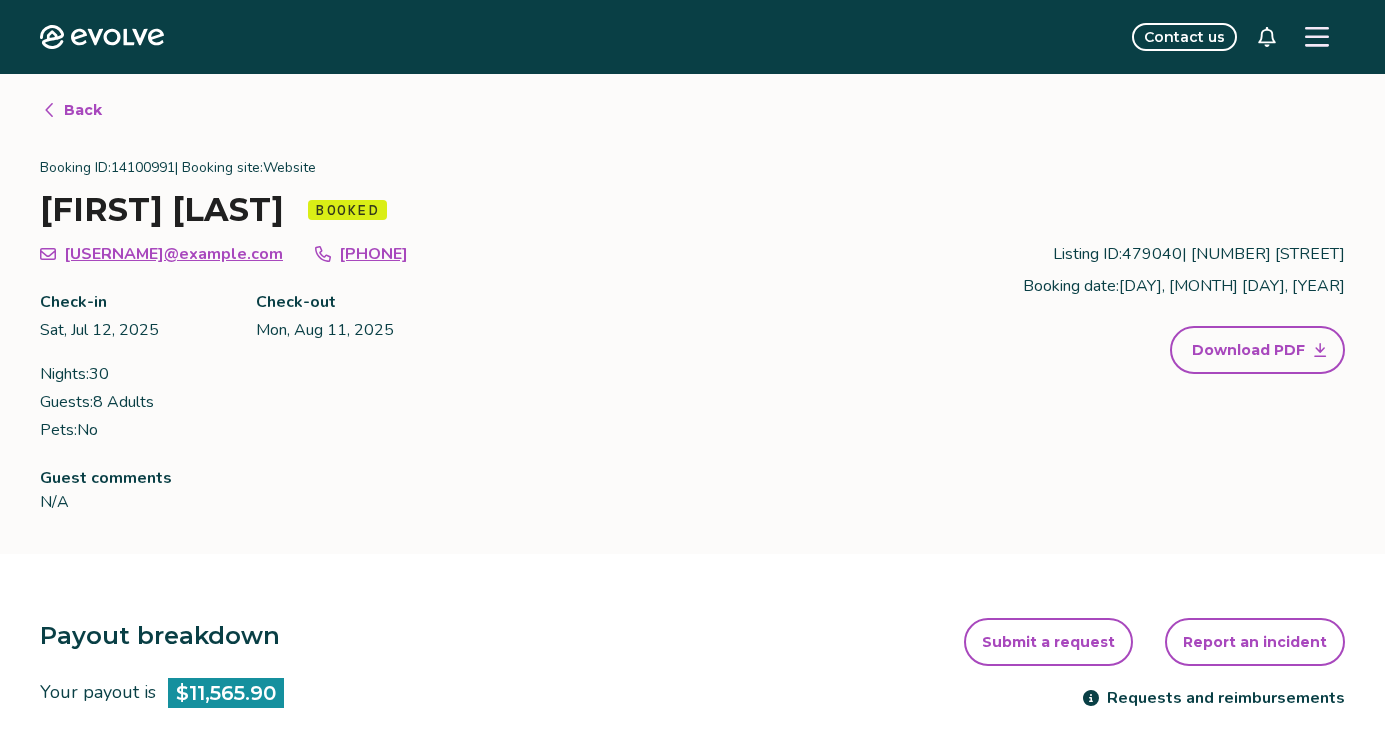 click on "Back" at bounding box center [83, 110] 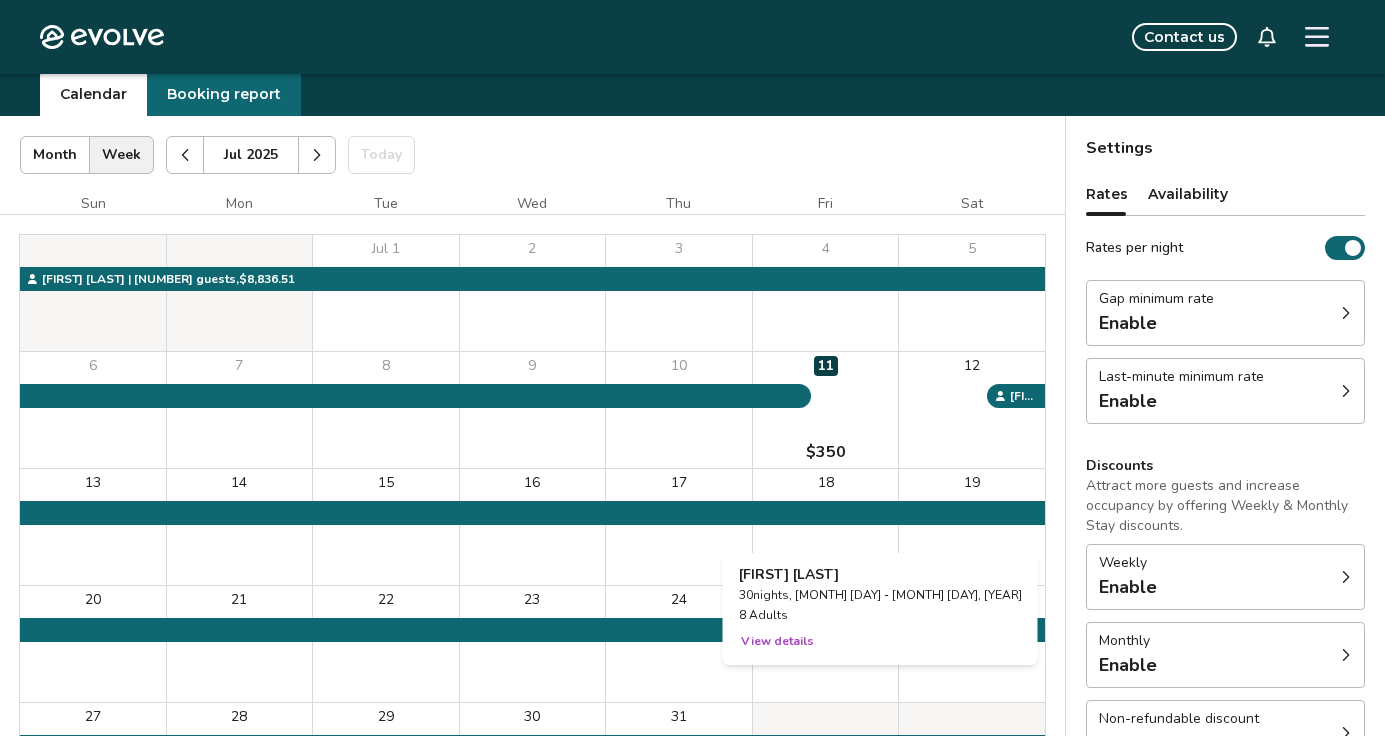 scroll, scrollTop: 0, scrollLeft: 0, axis: both 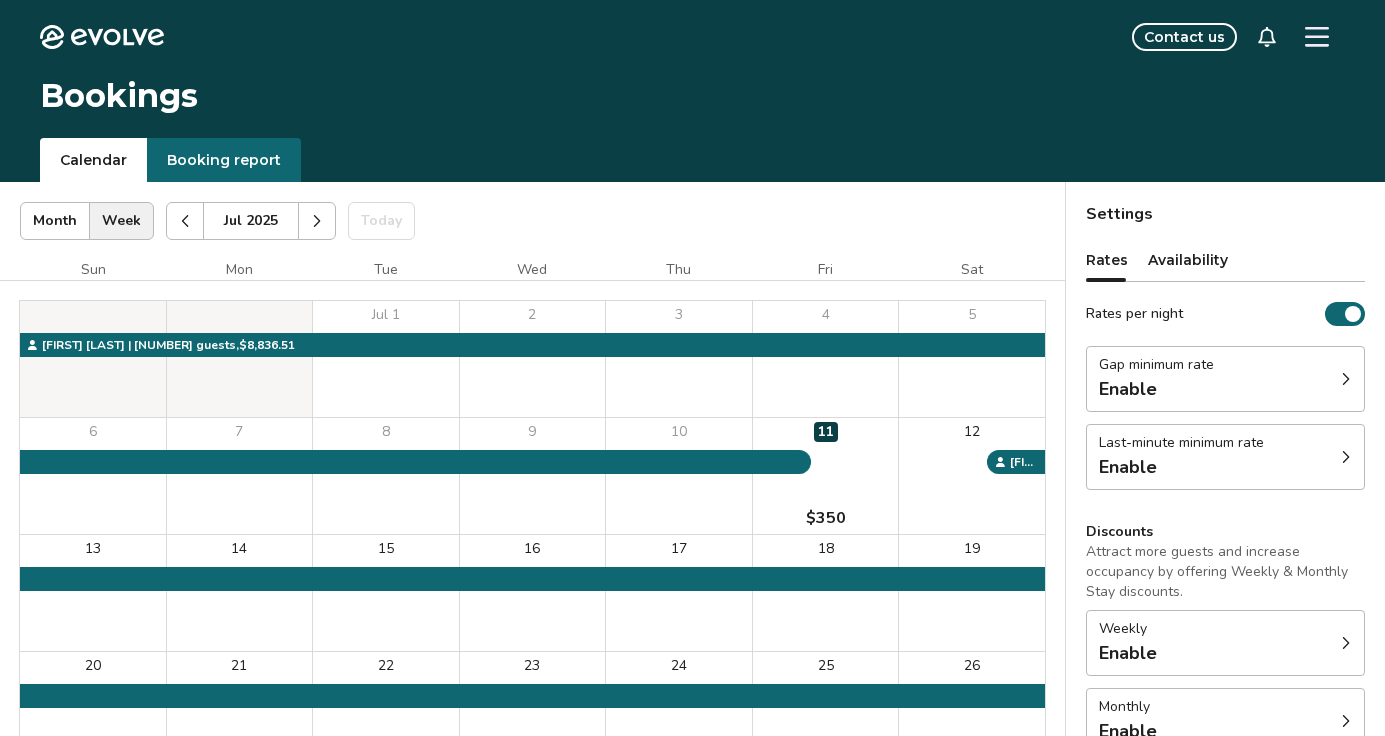 click at bounding box center [317, 221] 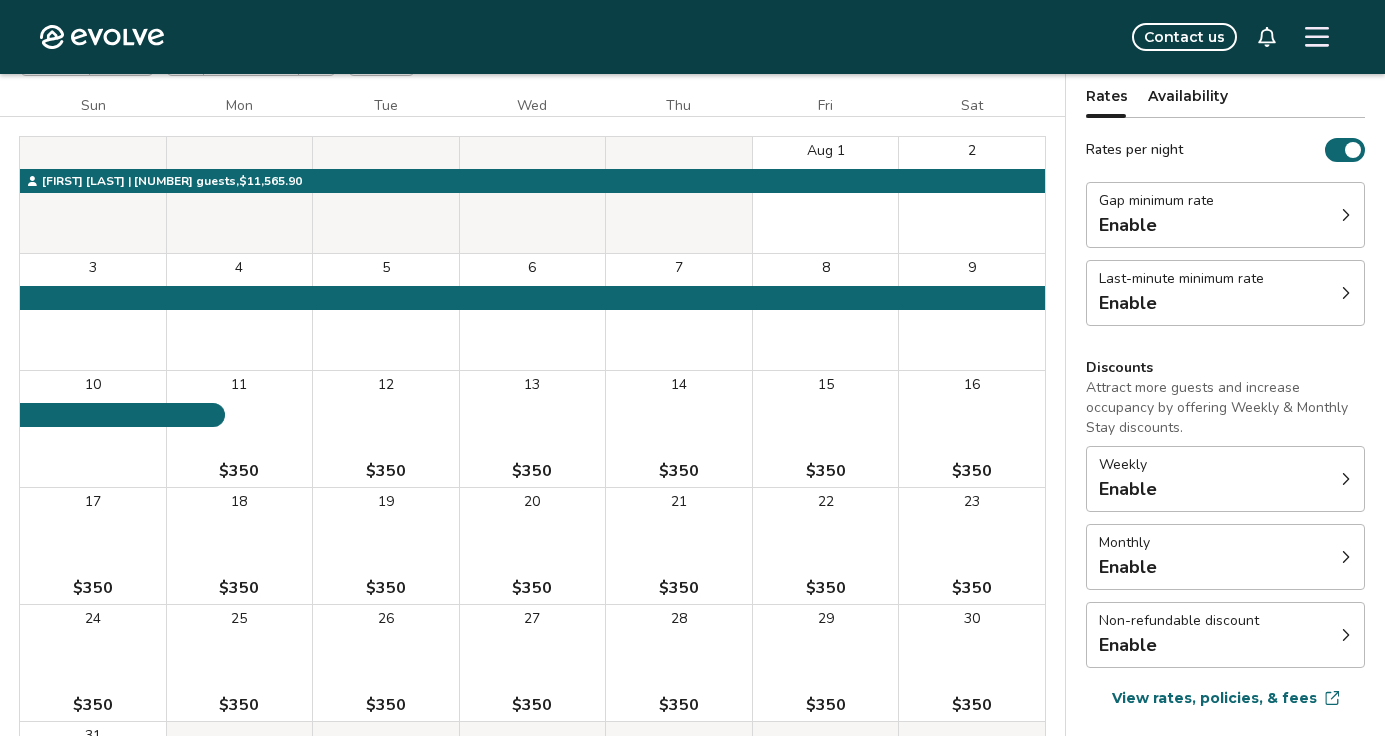 scroll, scrollTop: 0, scrollLeft: 0, axis: both 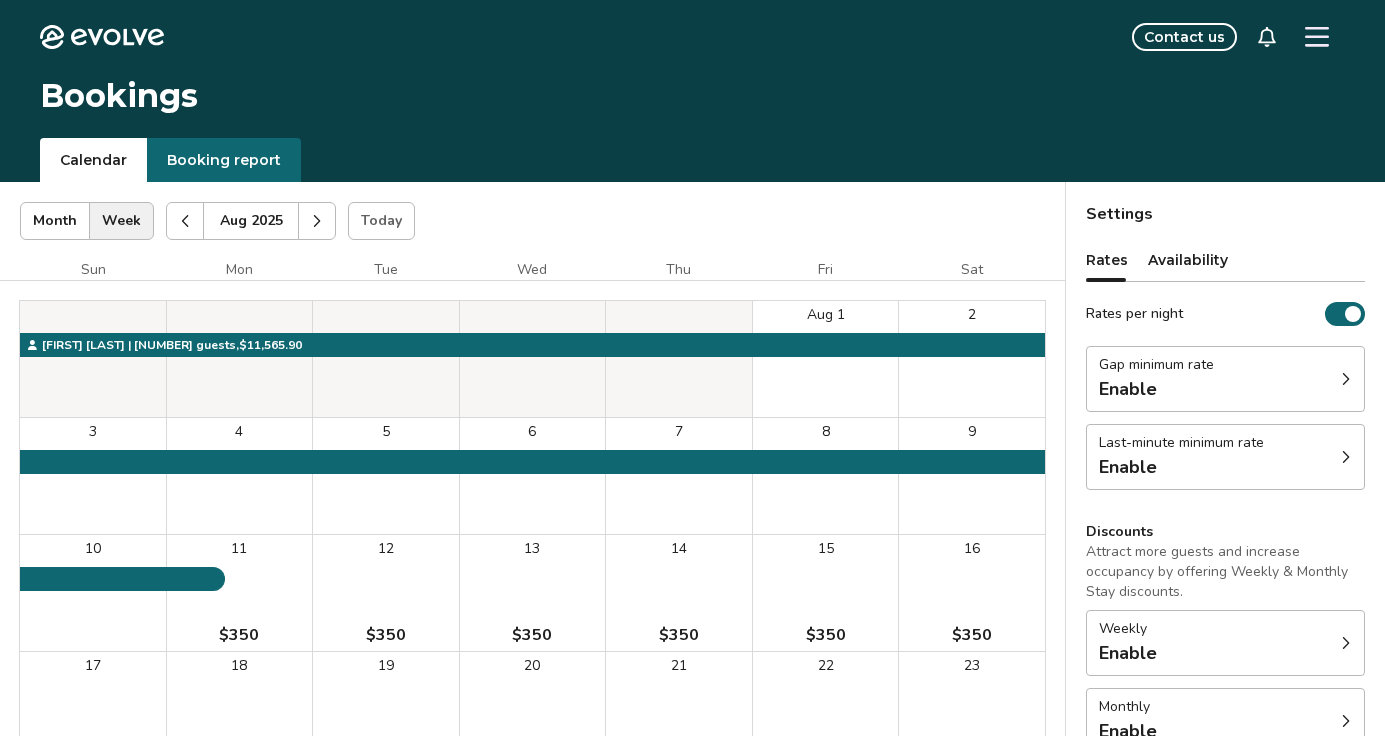 click 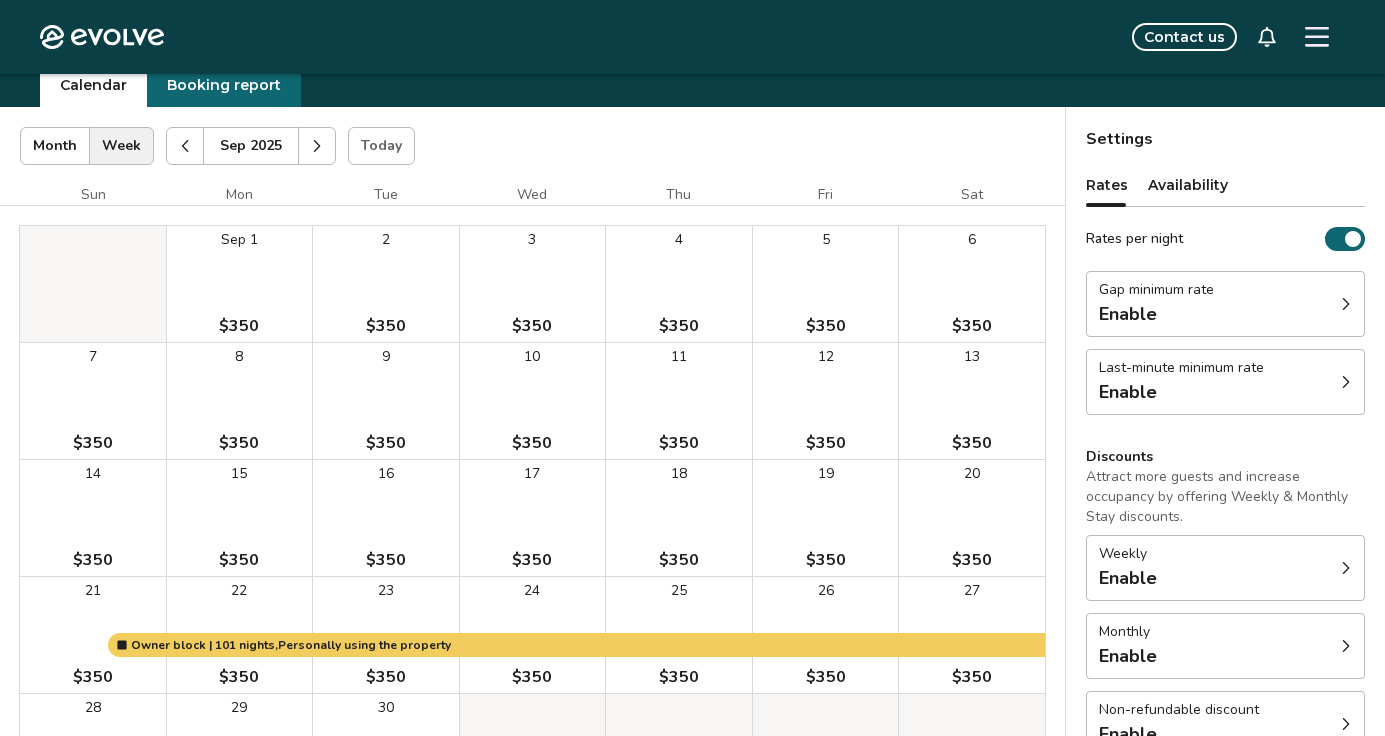 scroll, scrollTop: 33, scrollLeft: 0, axis: vertical 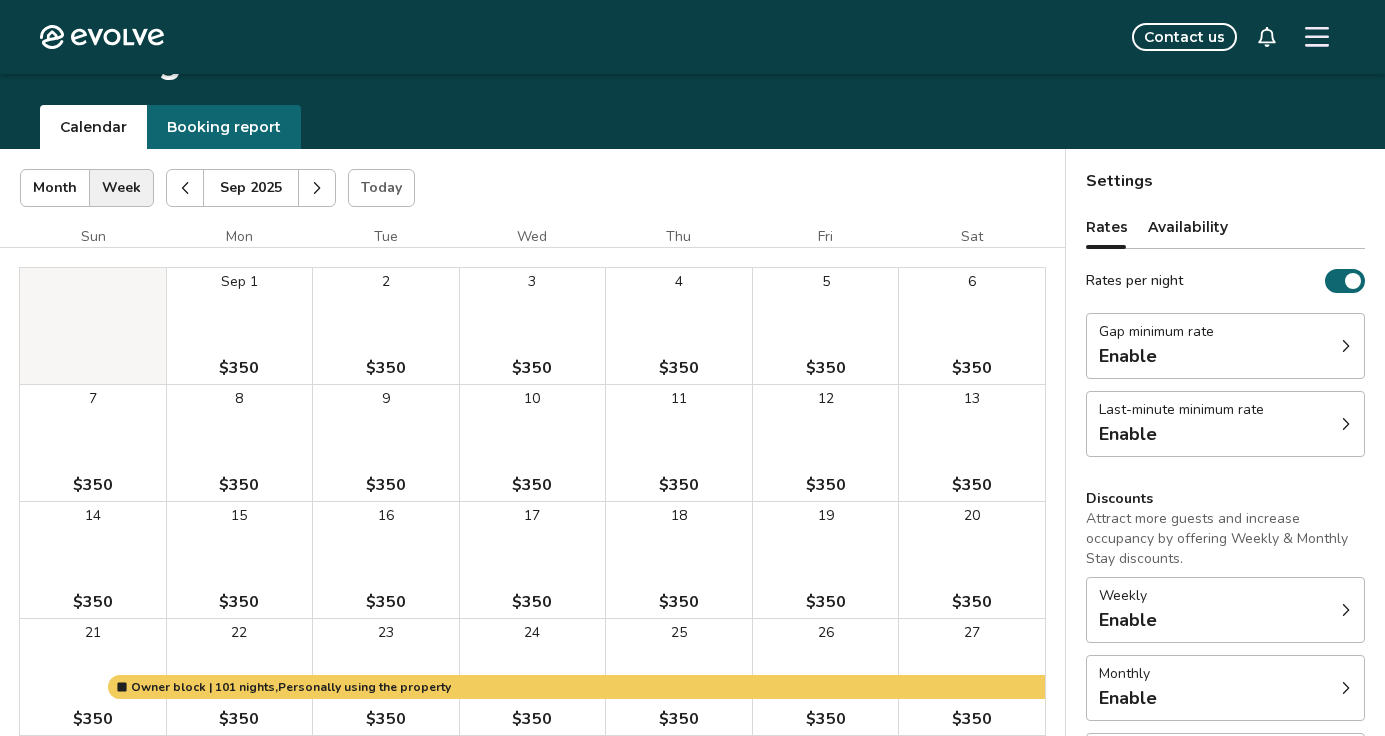 click 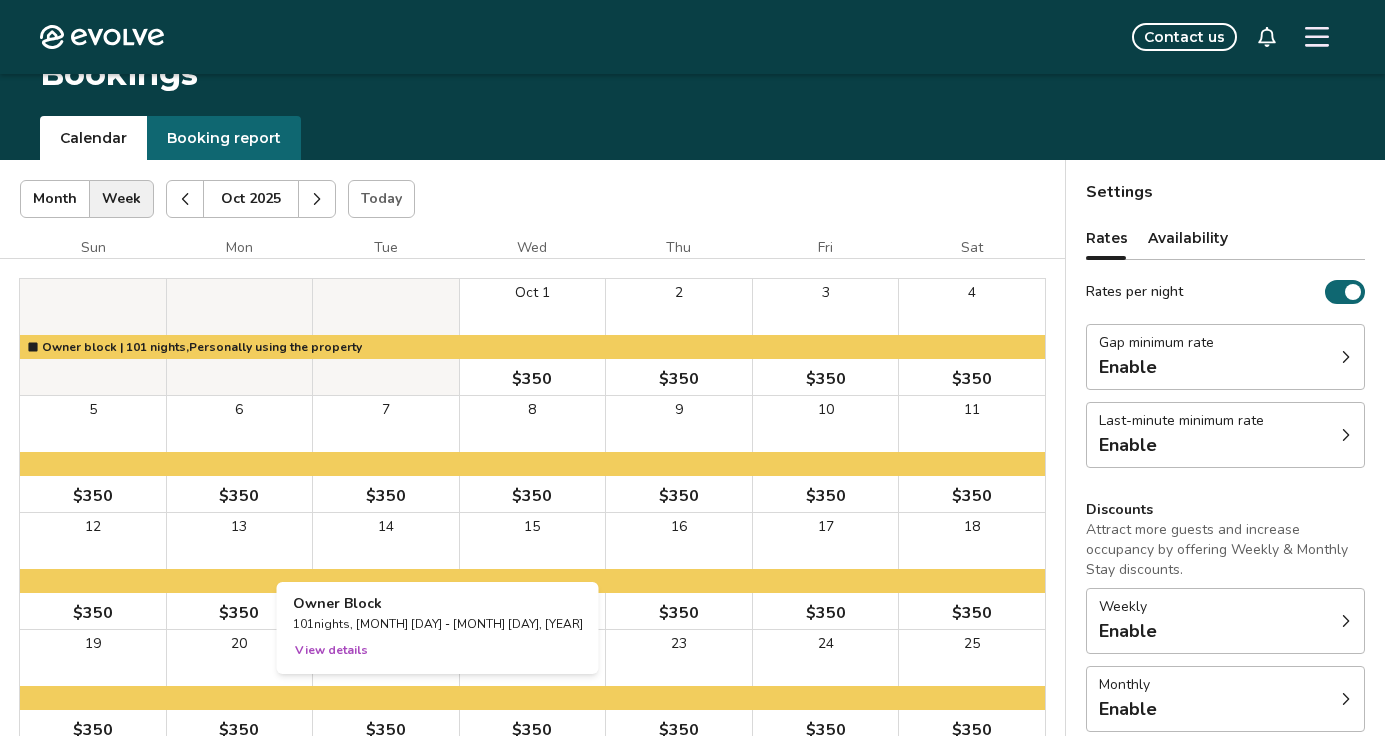 scroll, scrollTop: 0, scrollLeft: 0, axis: both 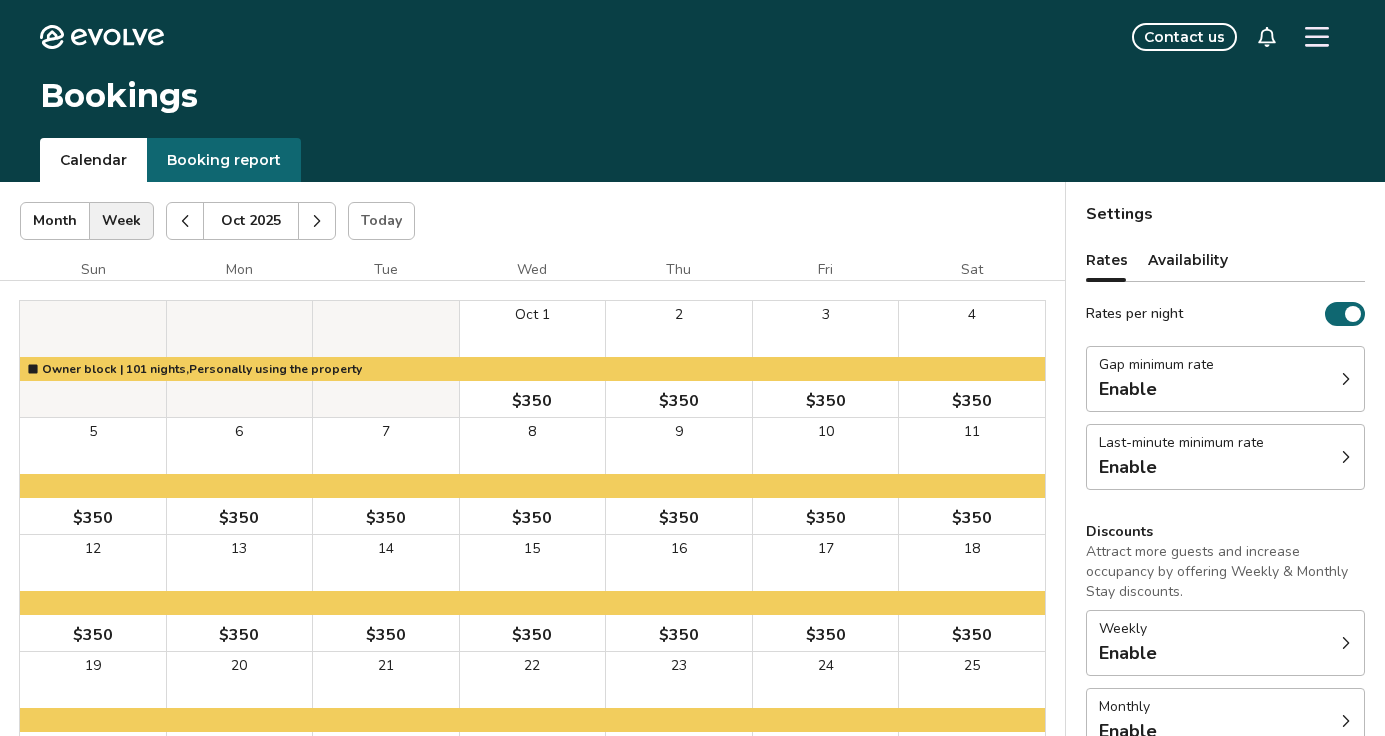 click at bounding box center (317, 221) 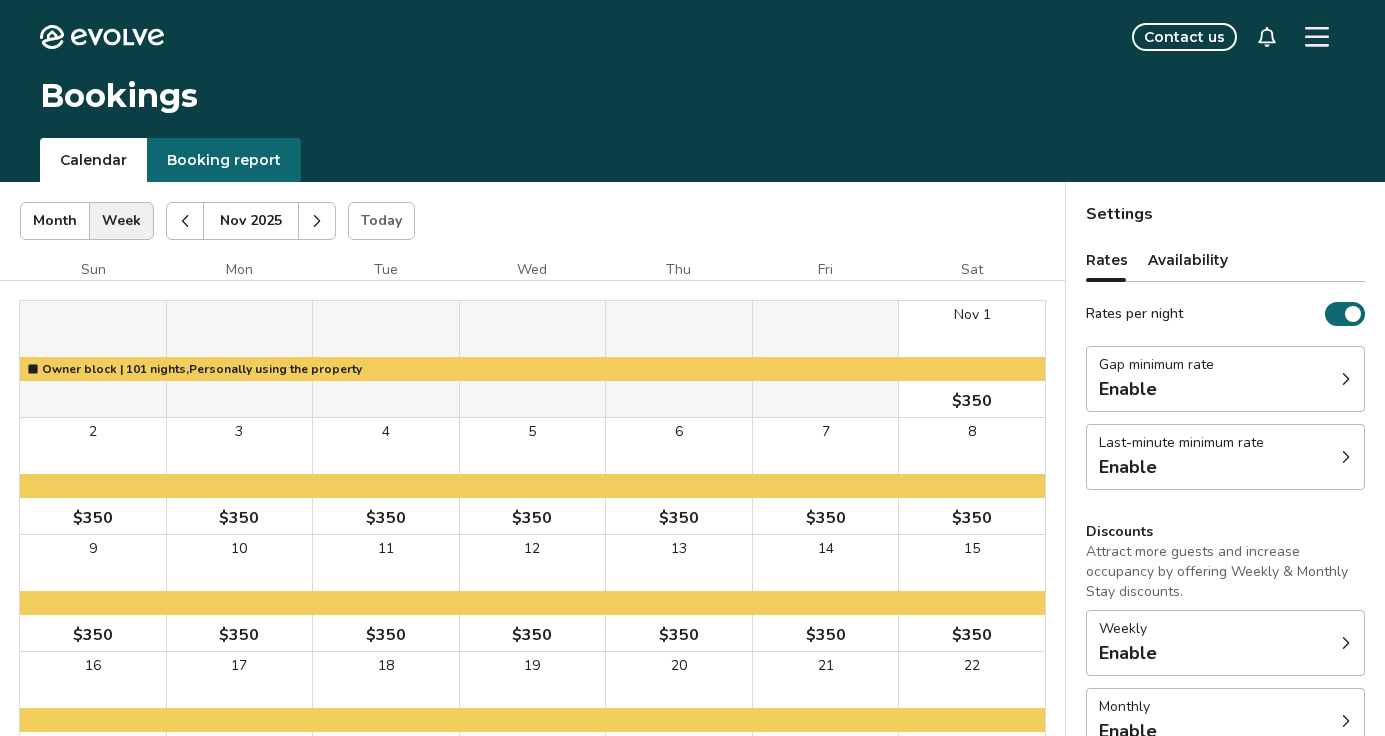 click 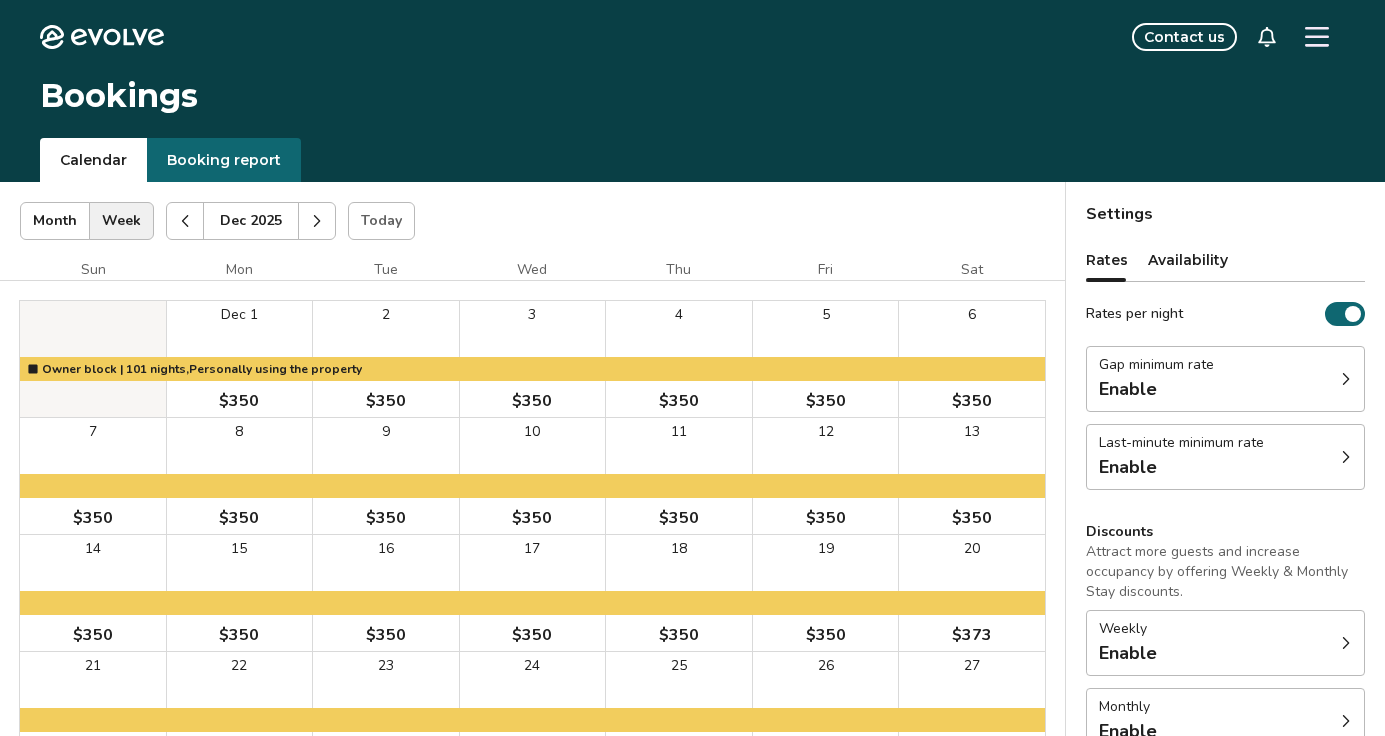 click 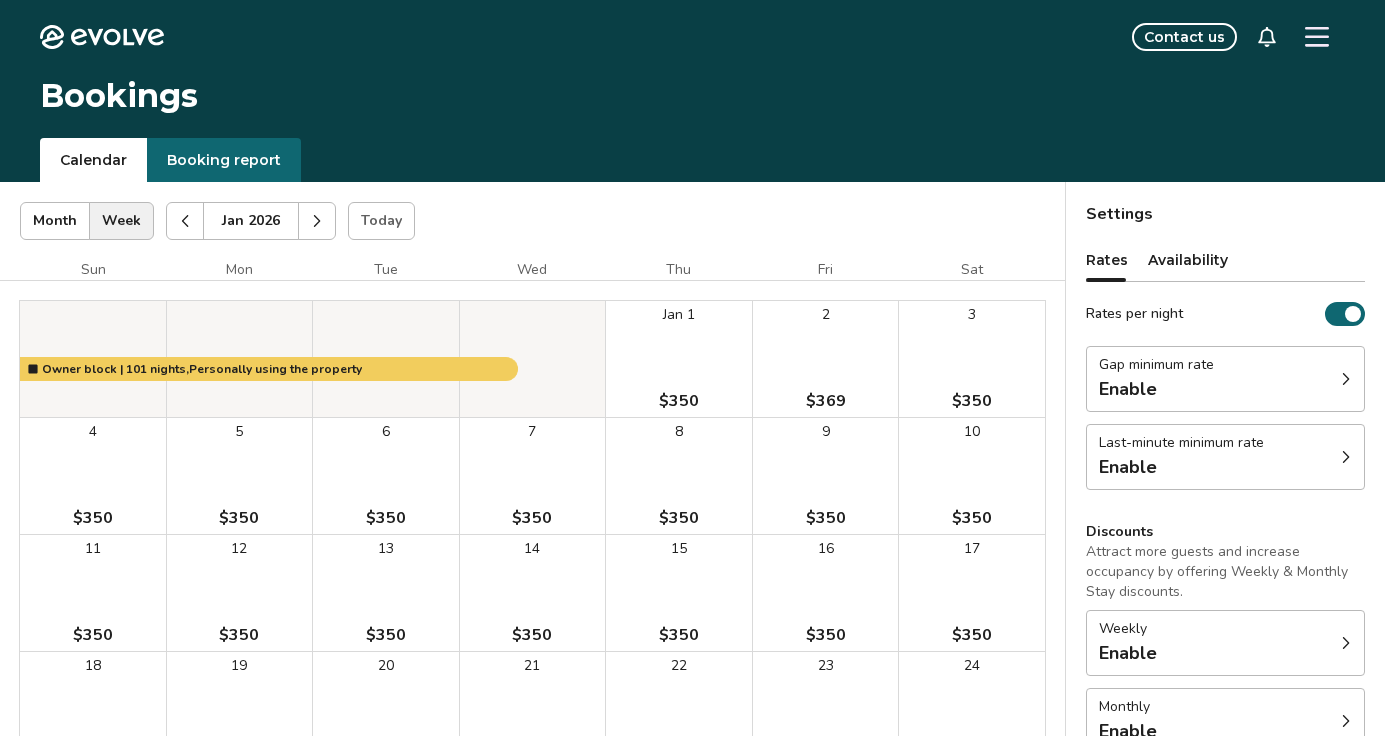 click 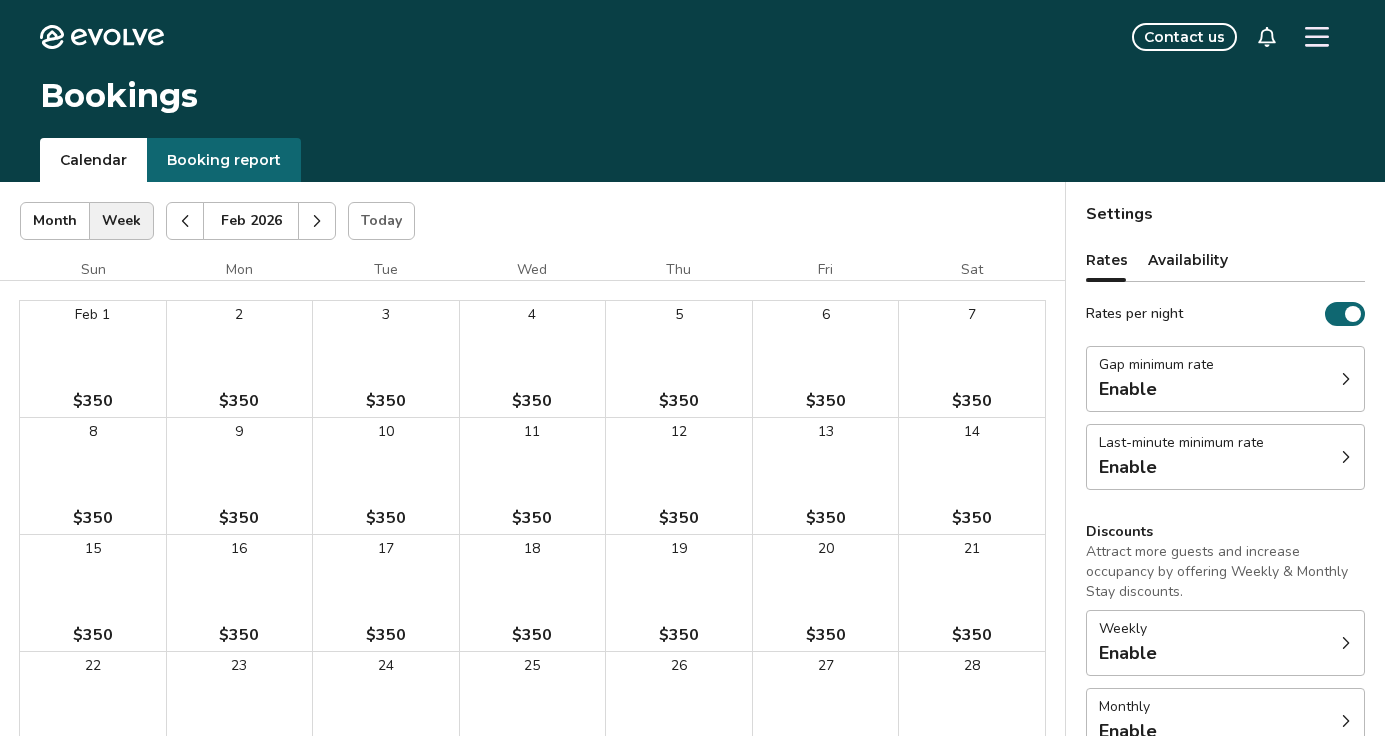 click at bounding box center [185, 221] 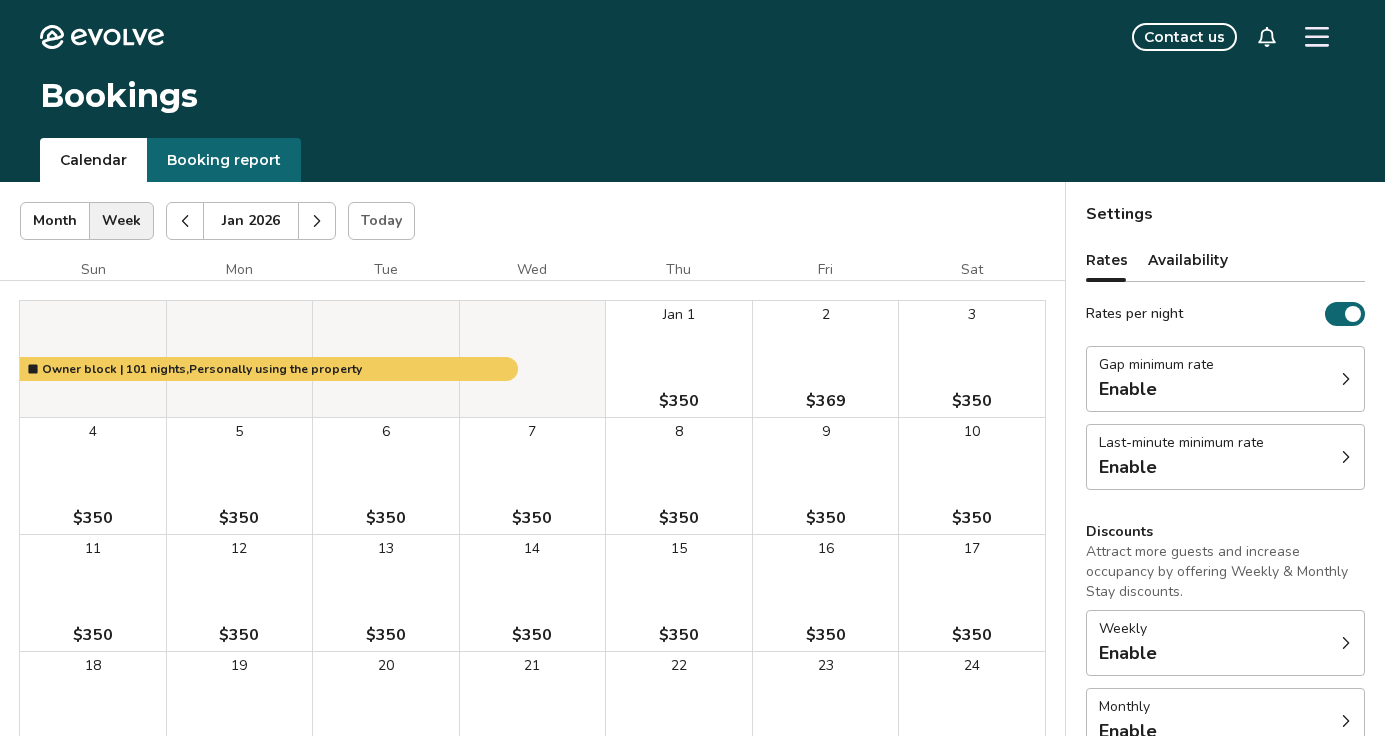 click at bounding box center (185, 221) 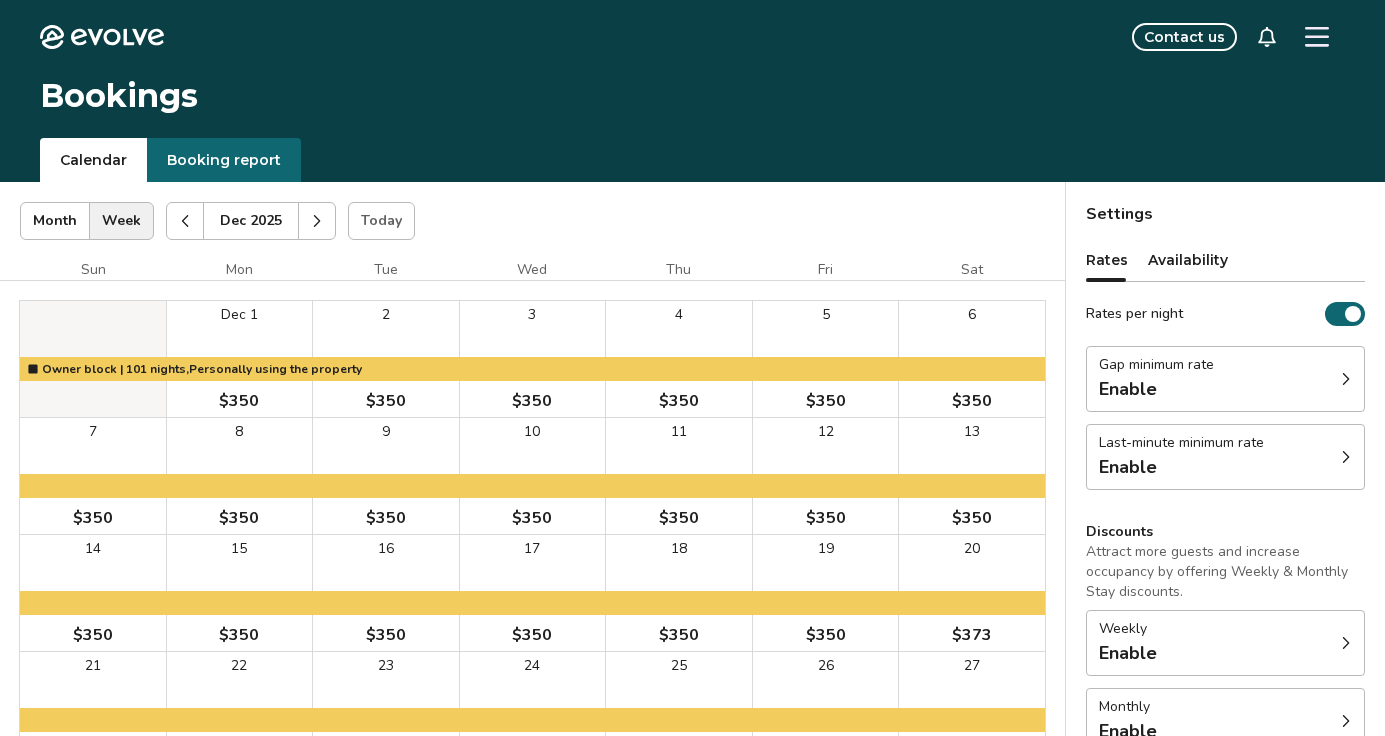 click at bounding box center (185, 221) 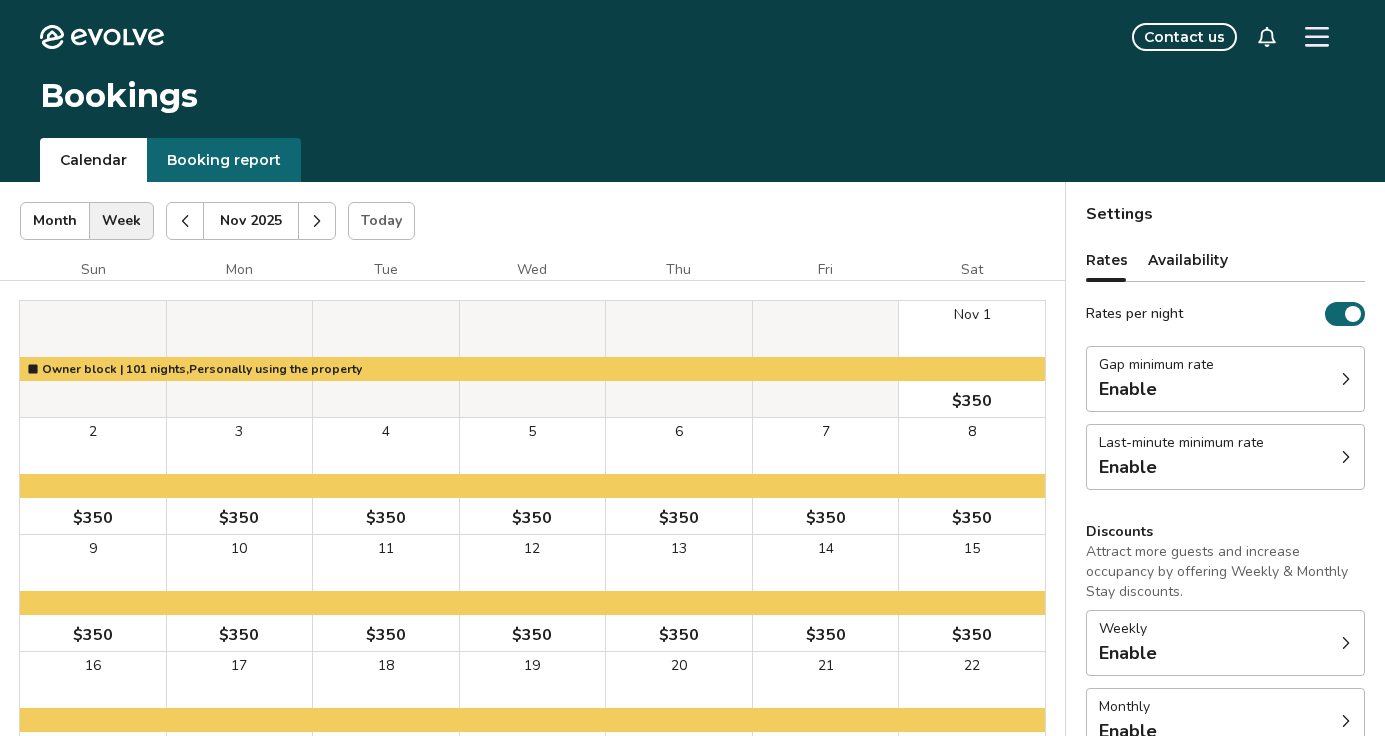 click at bounding box center (185, 221) 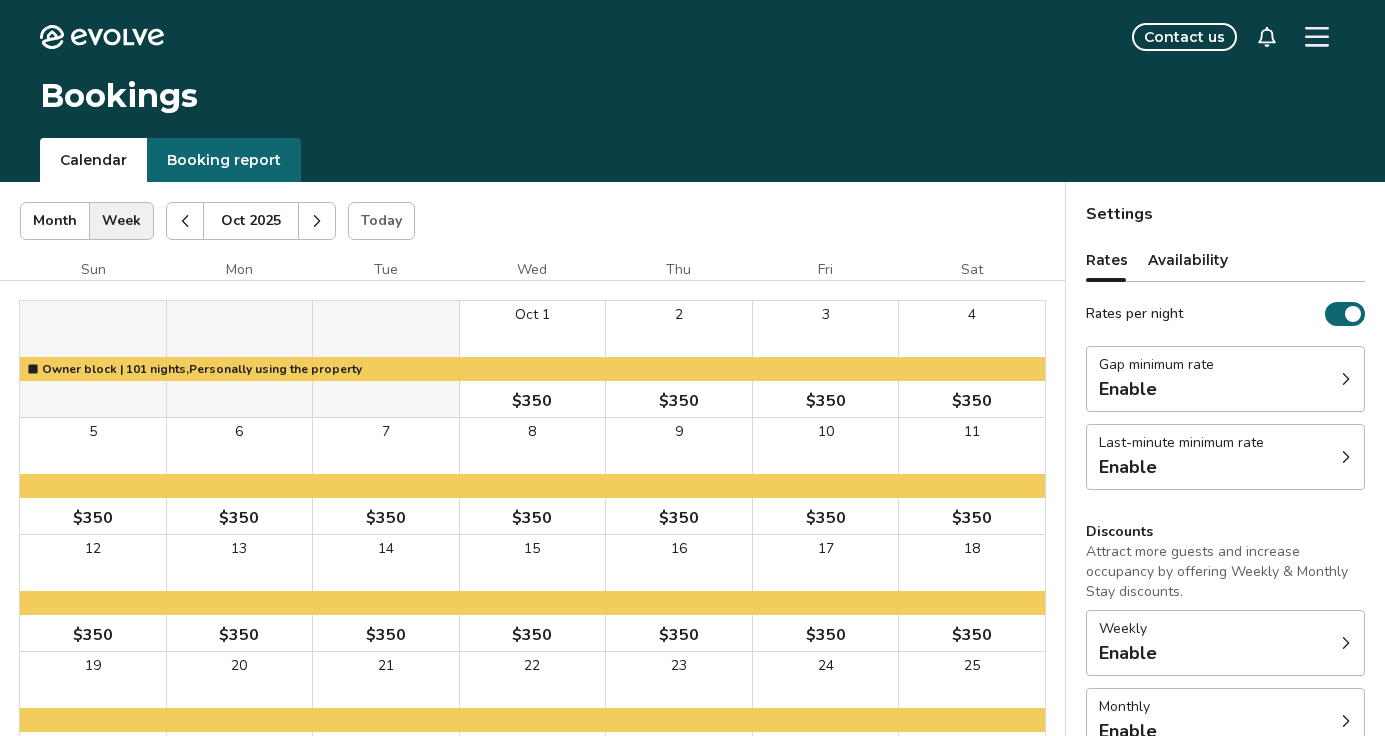click at bounding box center (185, 221) 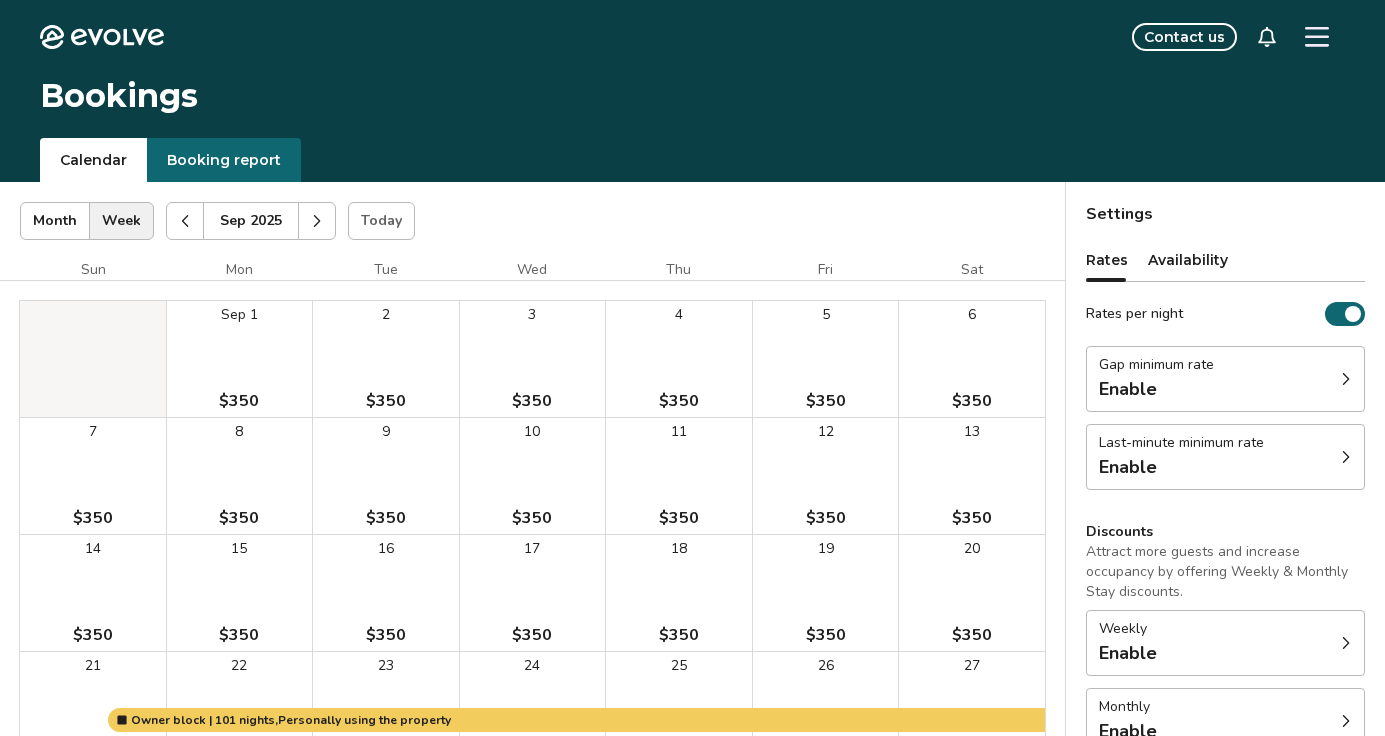 click at bounding box center [185, 221] 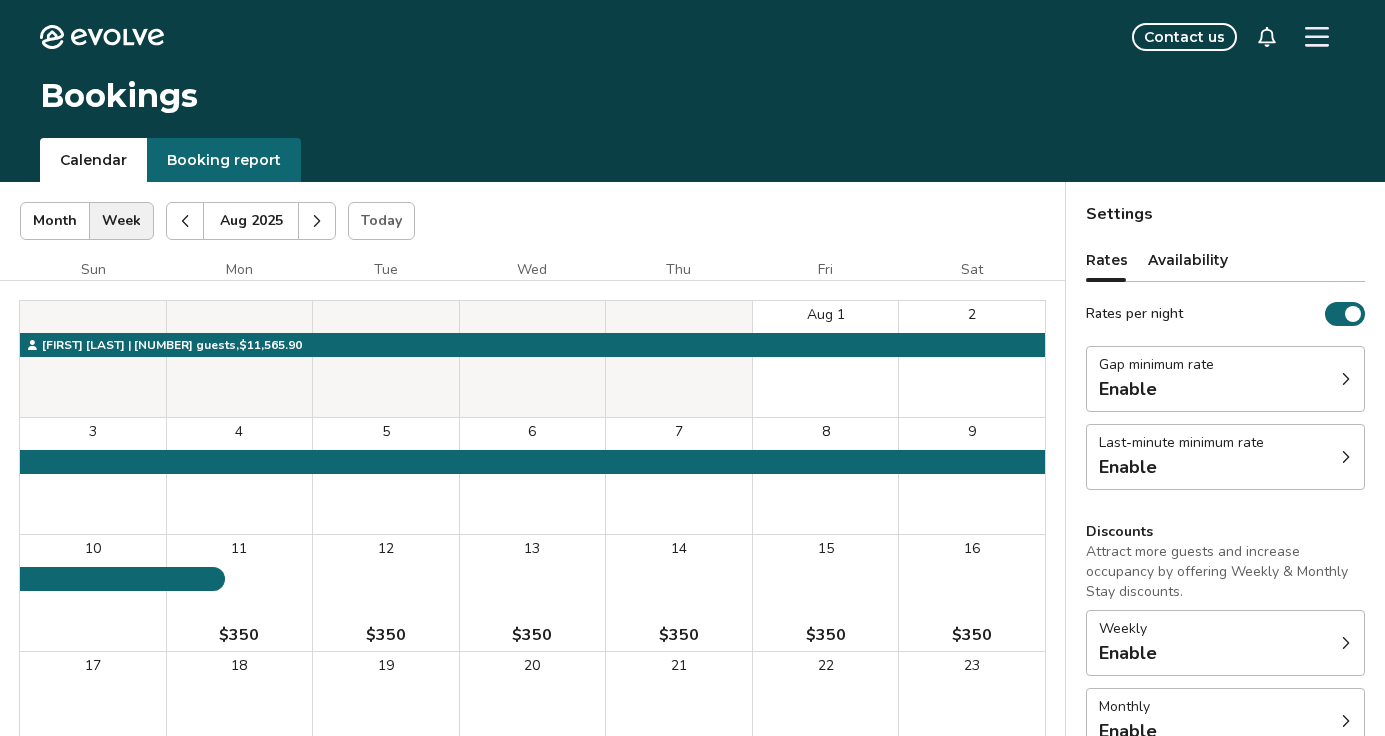 click at bounding box center (185, 221) 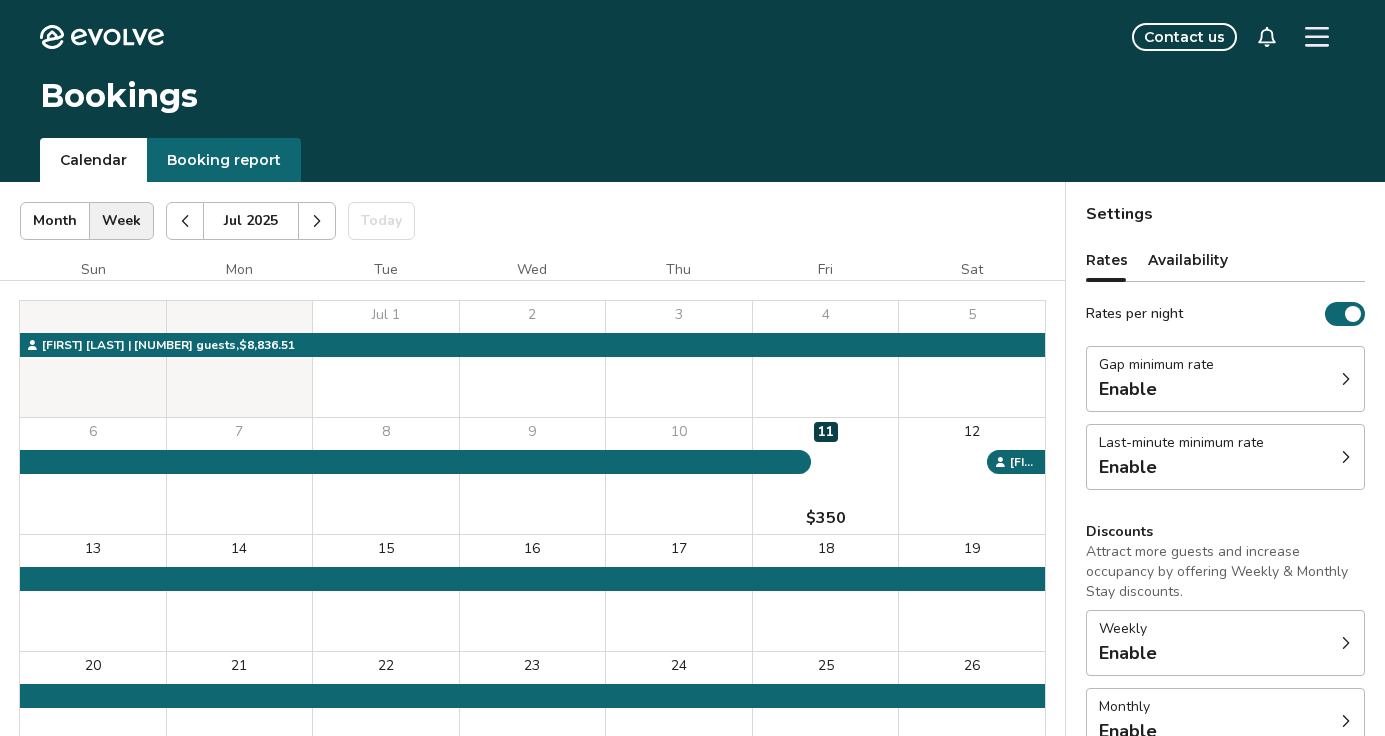 click at bounding box center (185, 221) 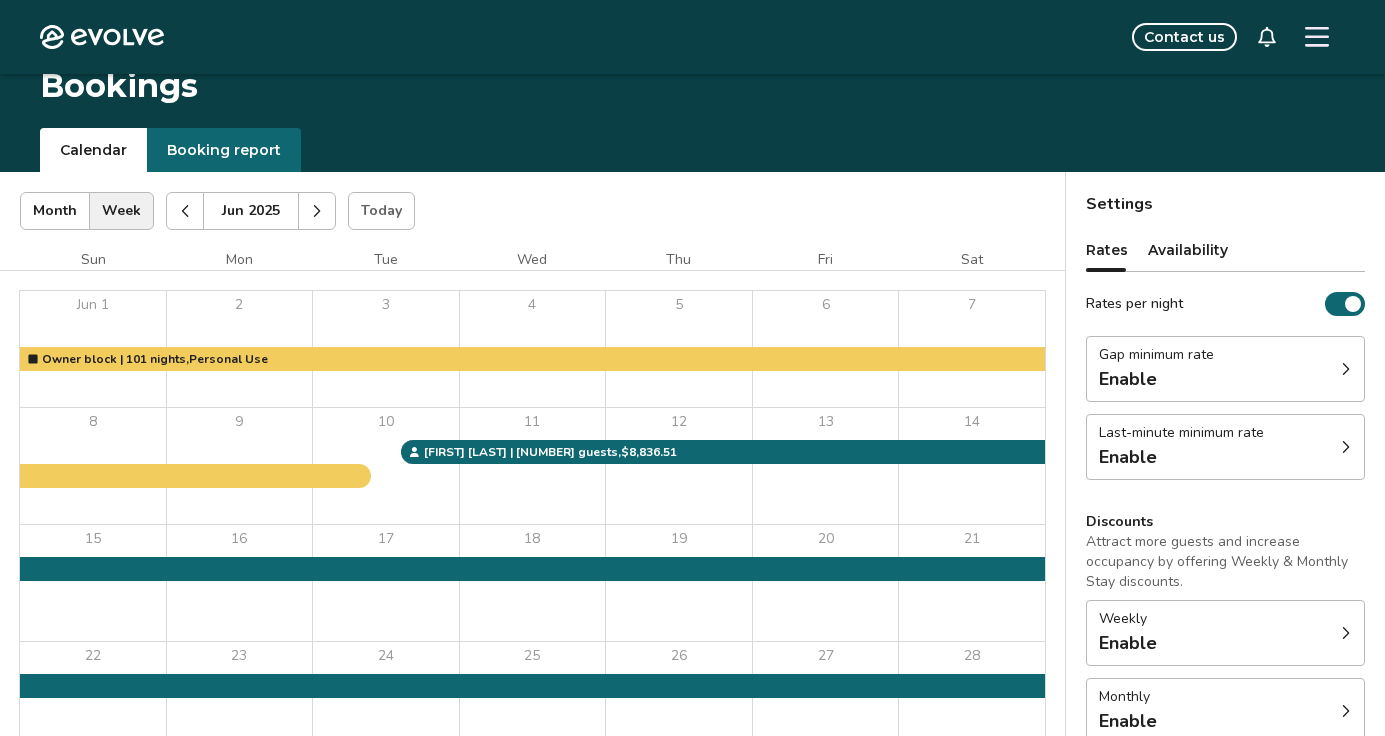 scroll, scrollTop: 9, scrollLeft: 0, axis: vertical 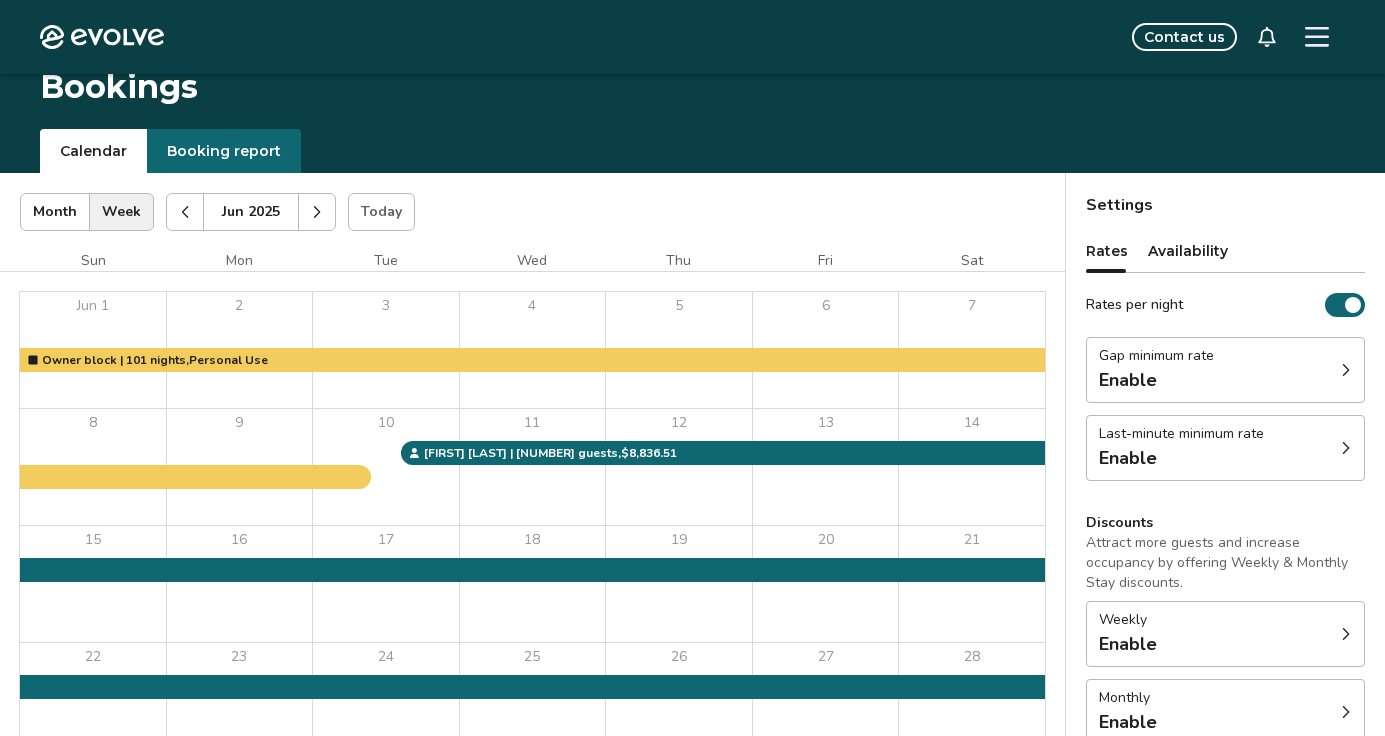 click 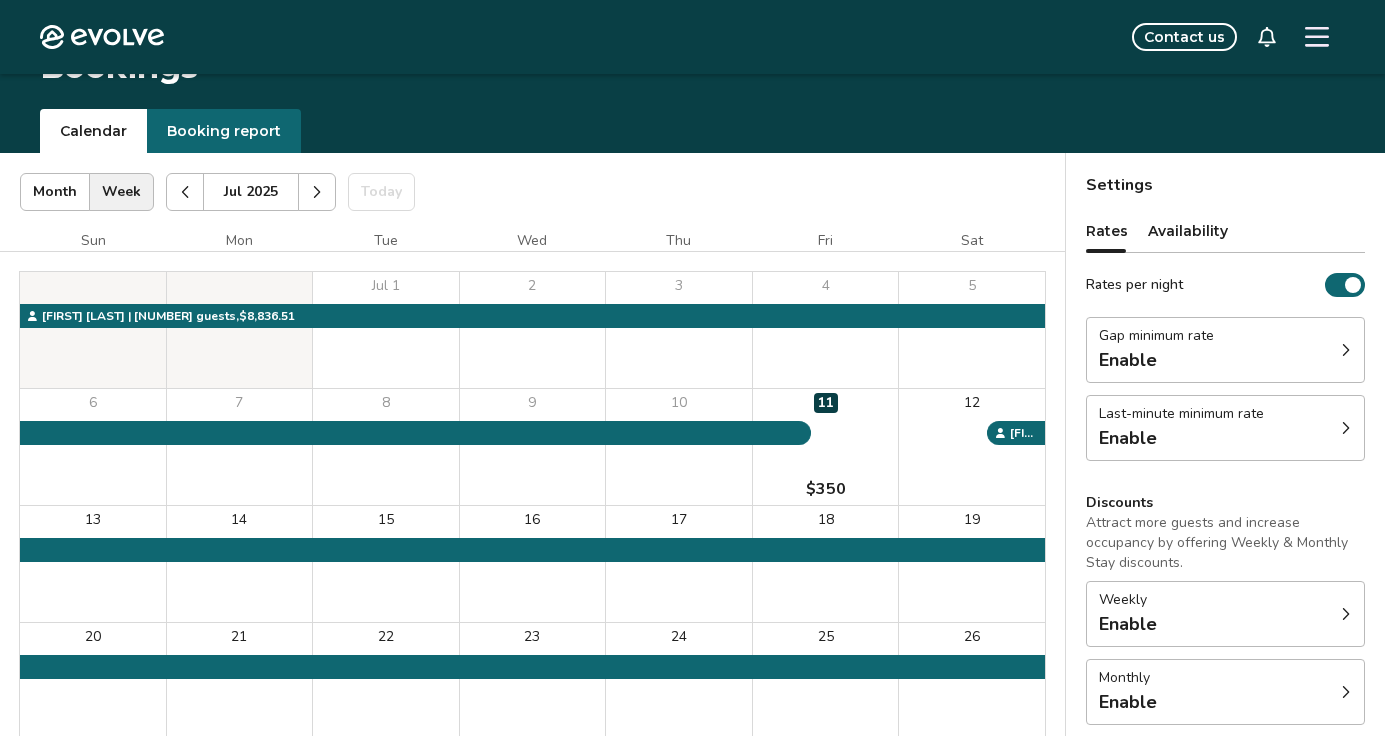 scroll, scrollTop: 0, scrollLeft: 0, axis: both 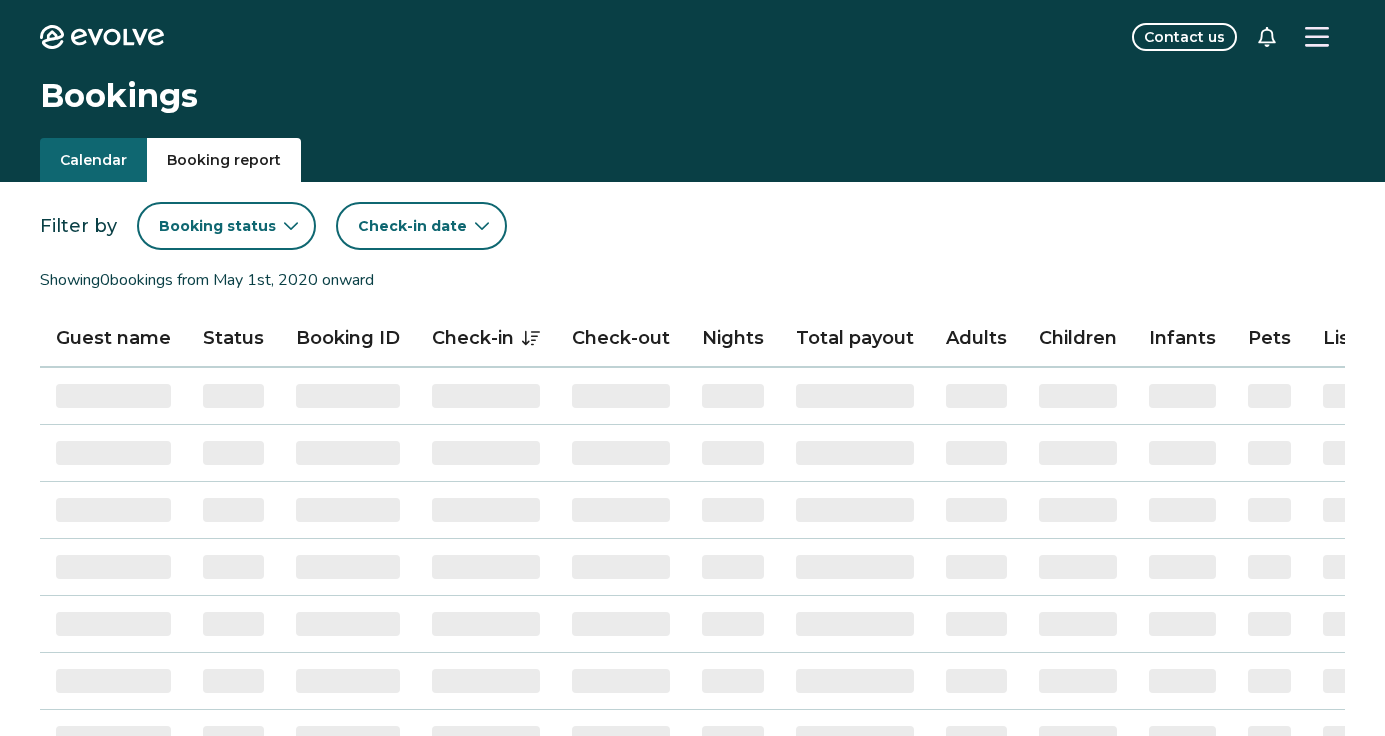 click on "Booking report" at bounding box center [224, 160] 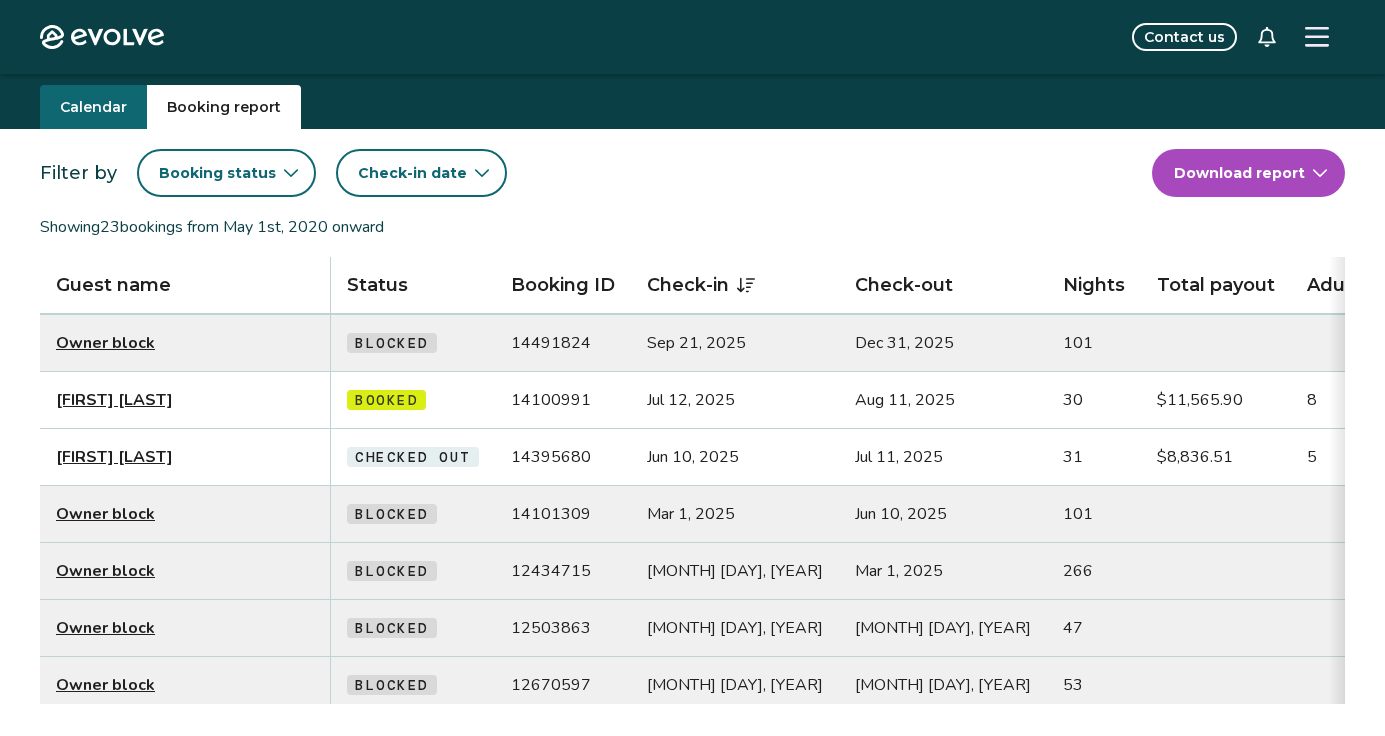 scroll, scrollTop: 63, scrollLeft: 0, axis: vertical 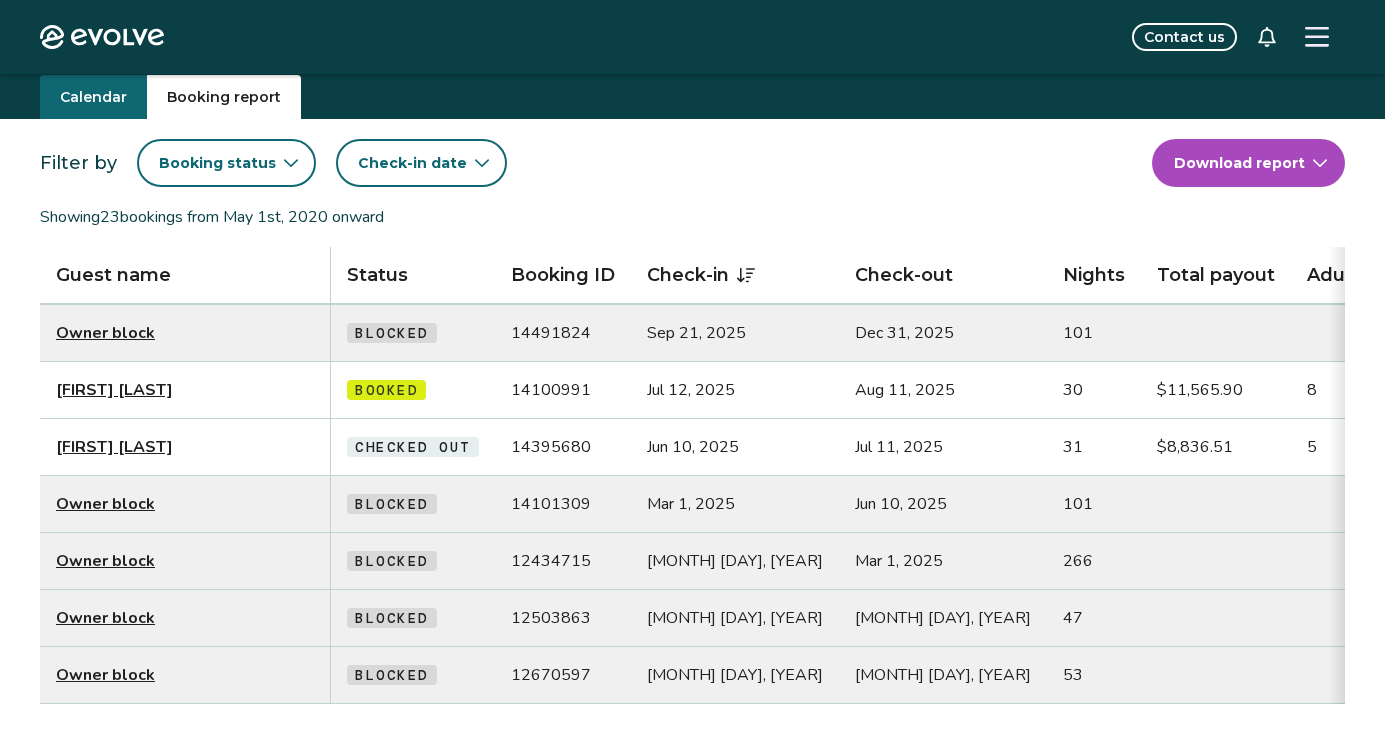 click on "Eliyah Sarel" at bounding box center [114, 447] 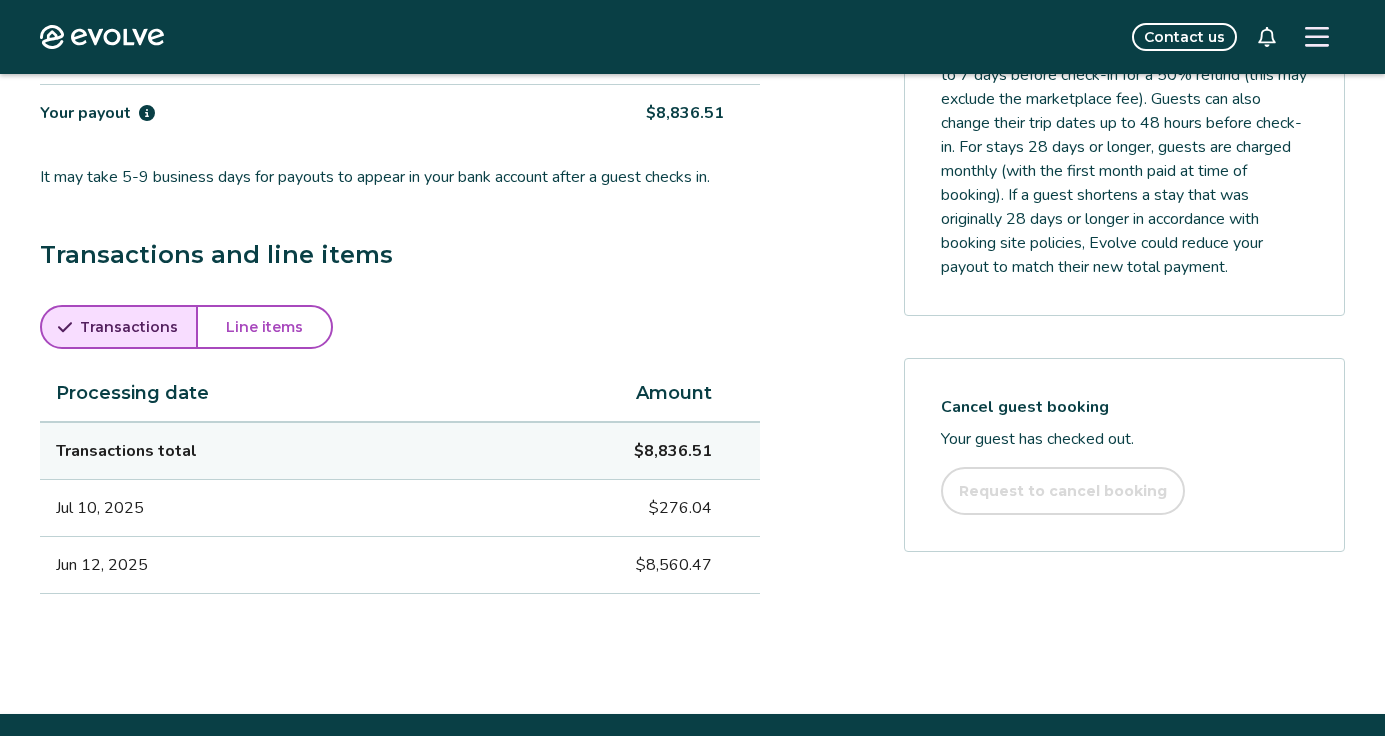 scroll, scrollTop: 888, scrollLeft: 0, axis: vertical 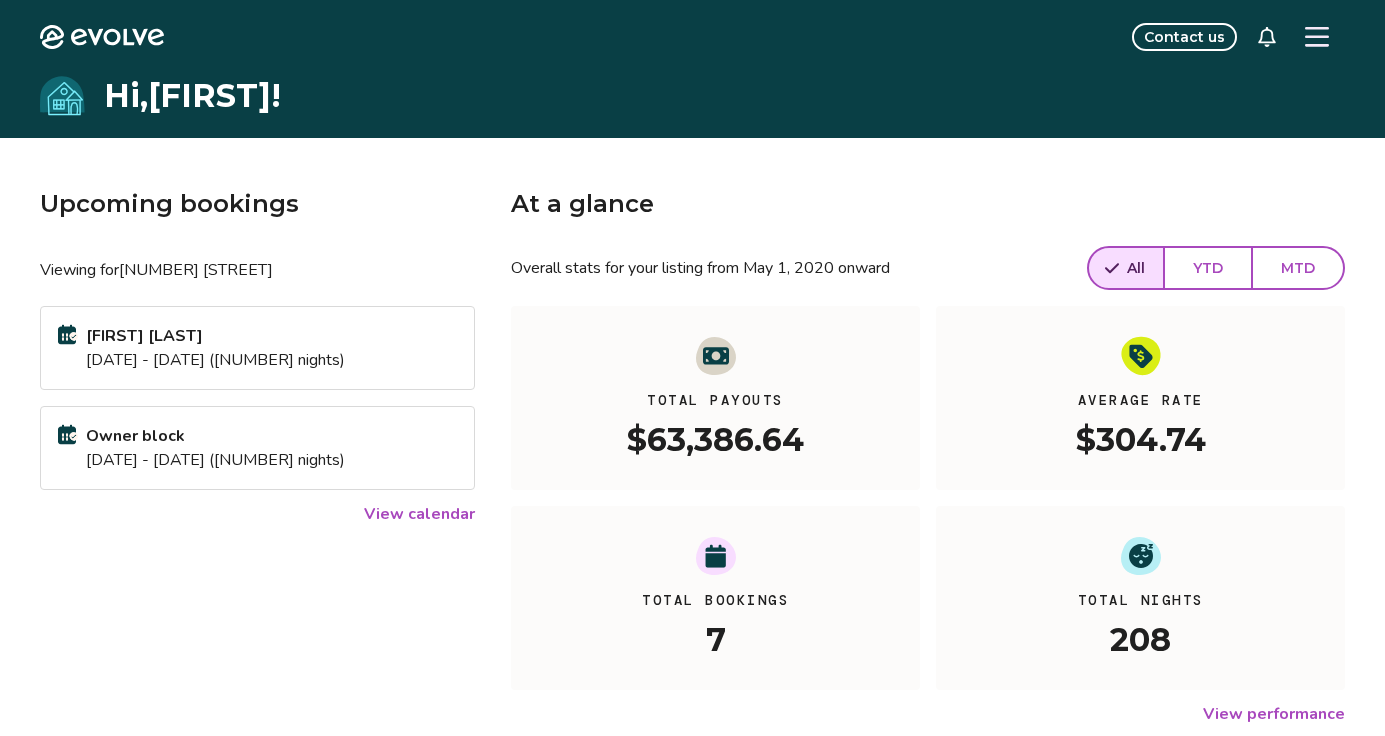 click 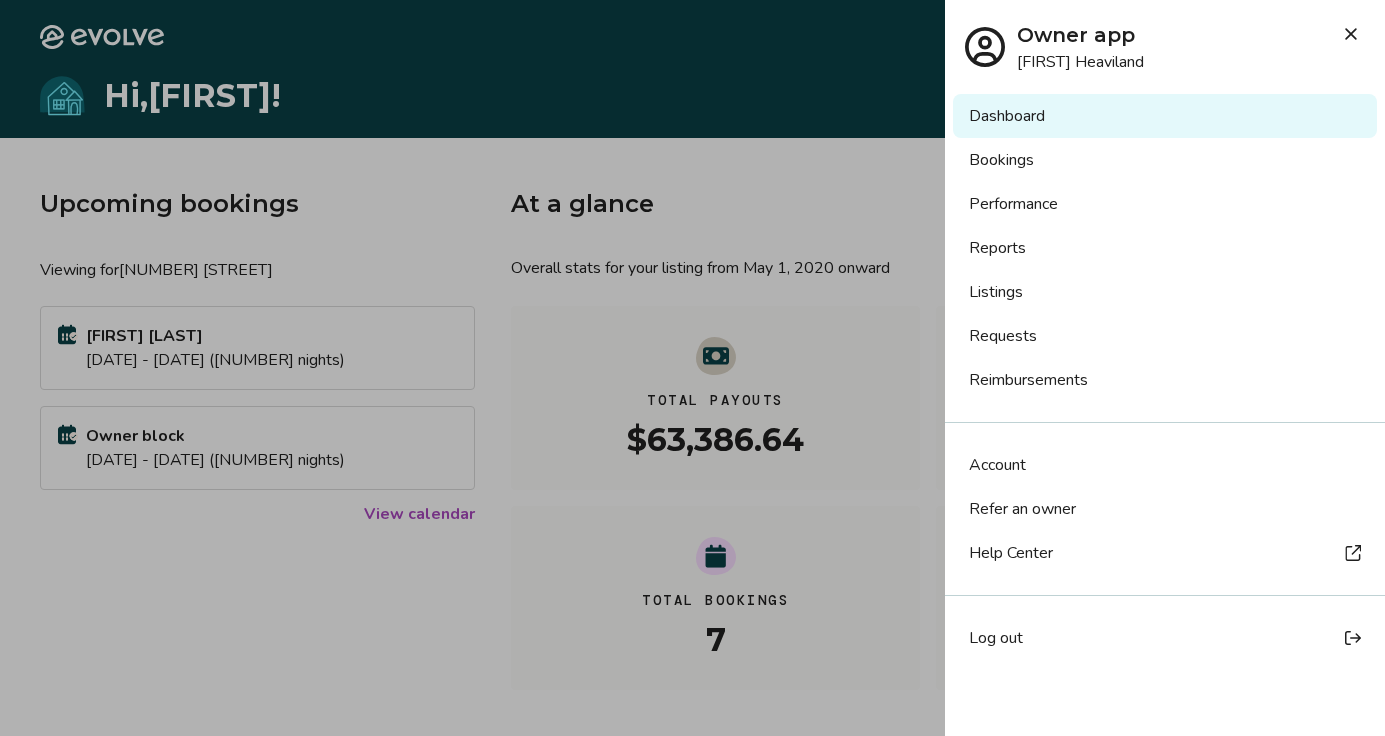 click on "Requests" at bounding box center (1165, 336) 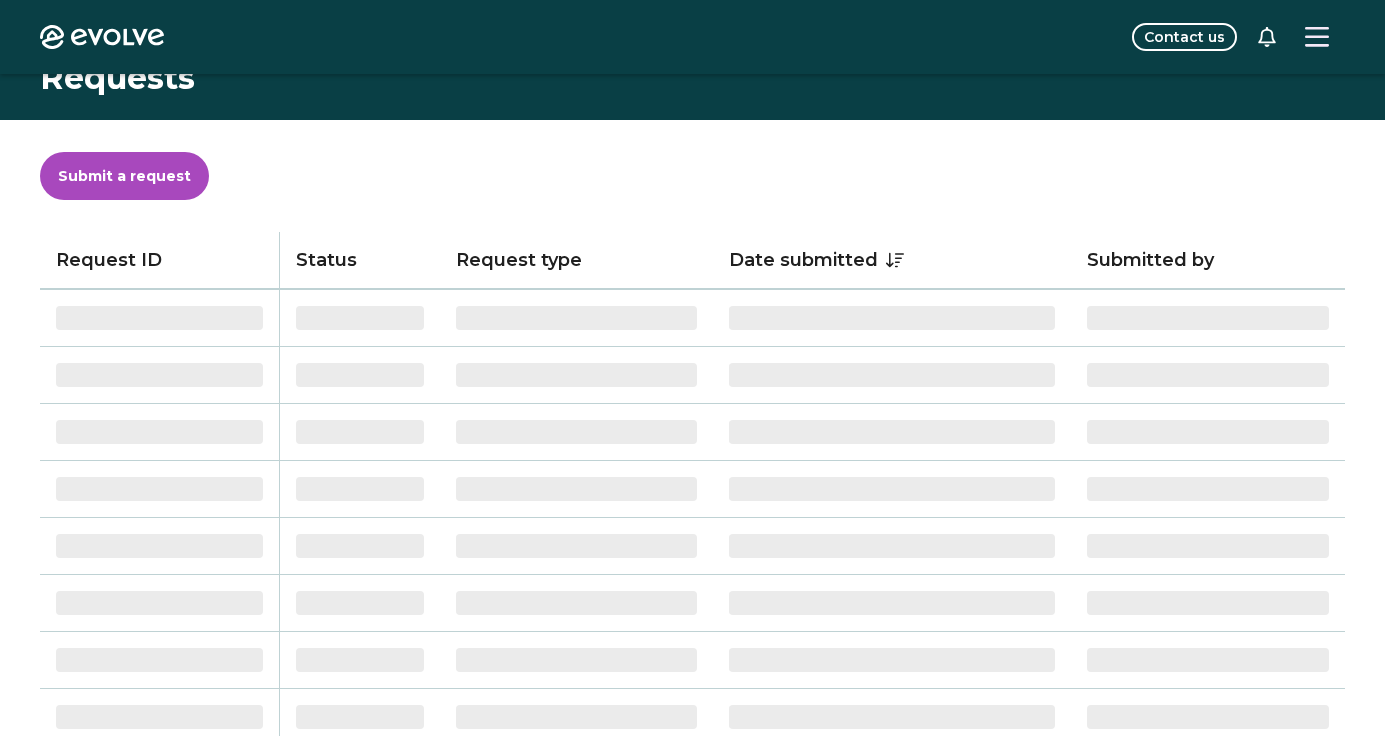 scroll, scrollTop: 0, scrollLeft: 0, axis: both 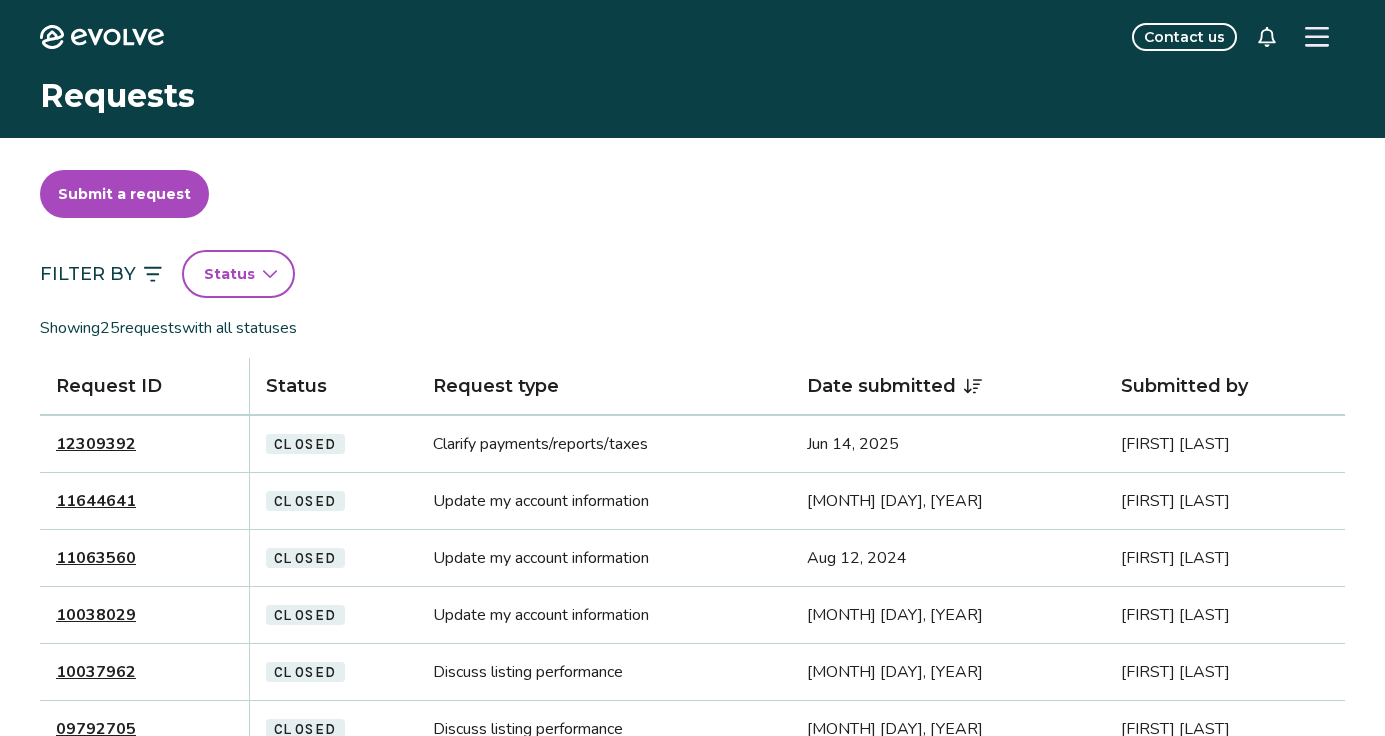 click 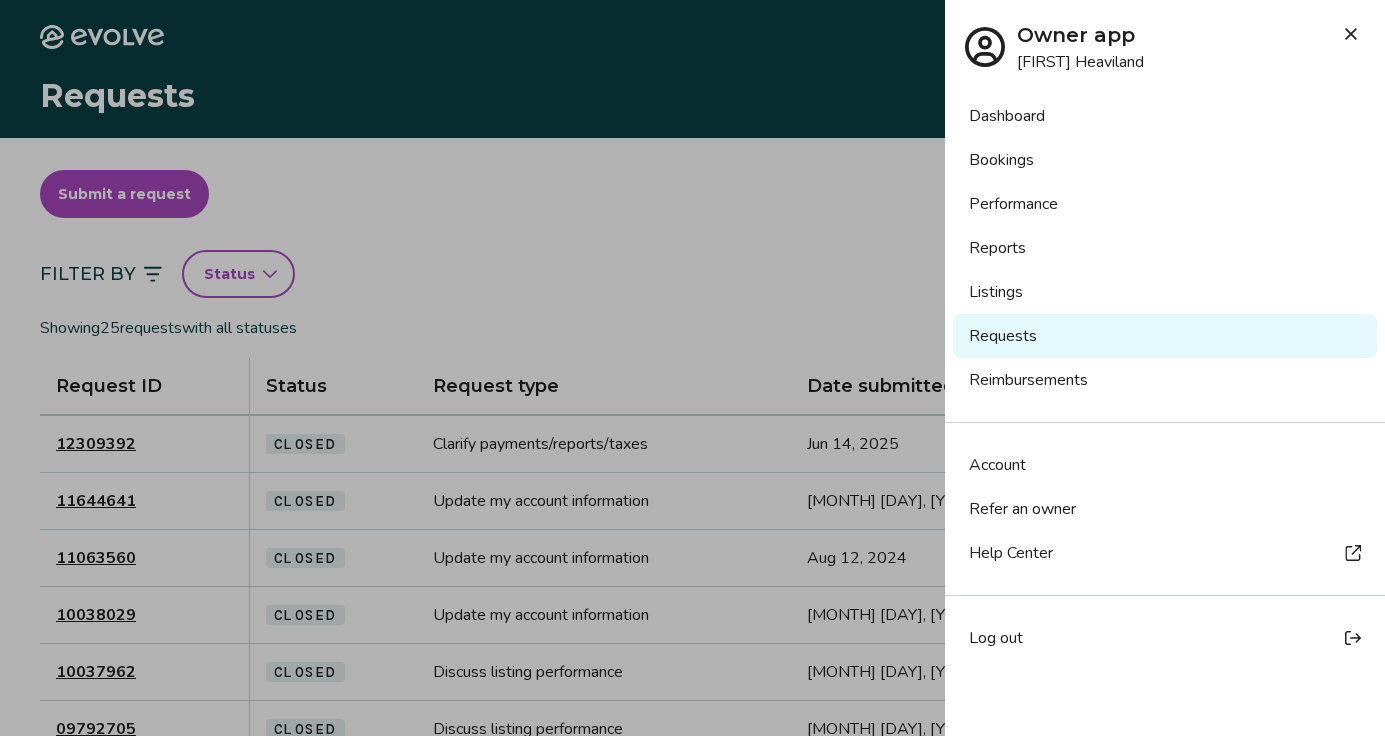 click on "Reports" at bounding box center [1165, 248] 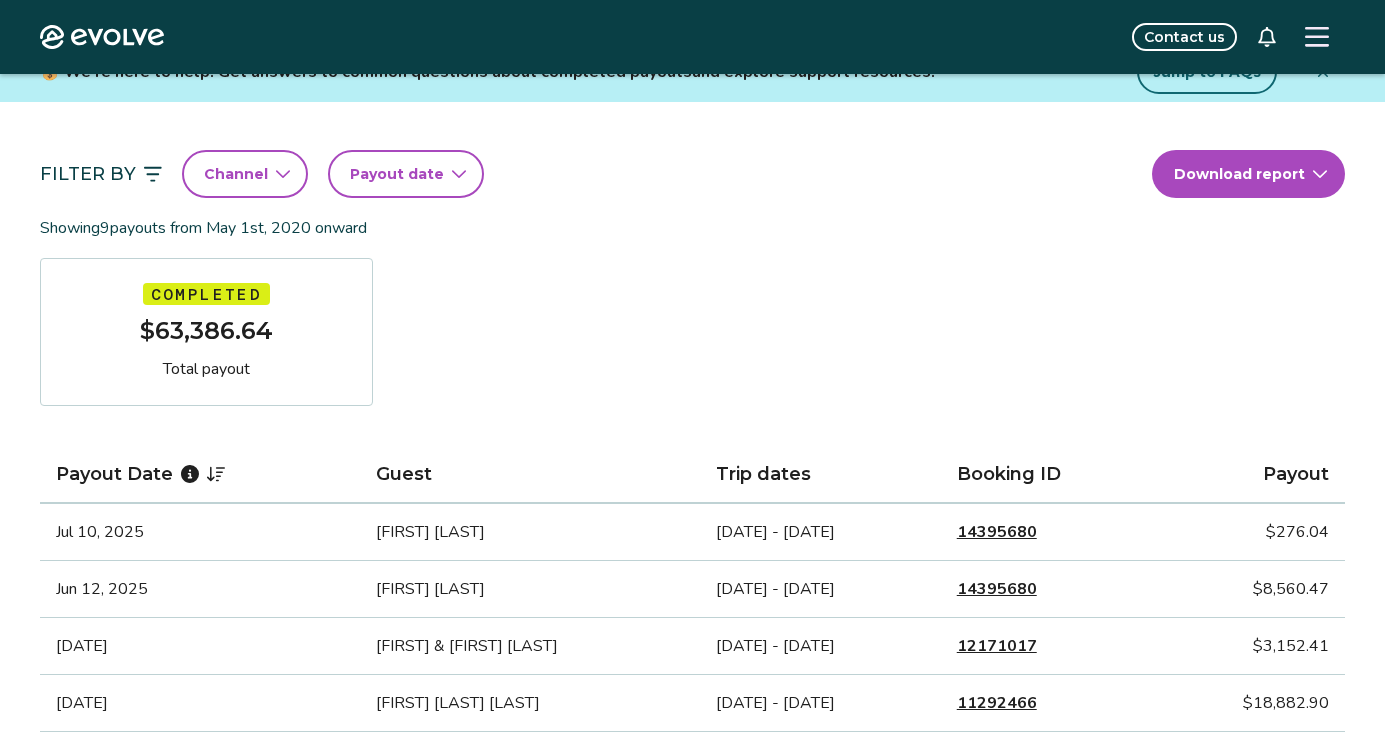 scroll, scrollTop: 0, scrollLeft: 0, axis: both 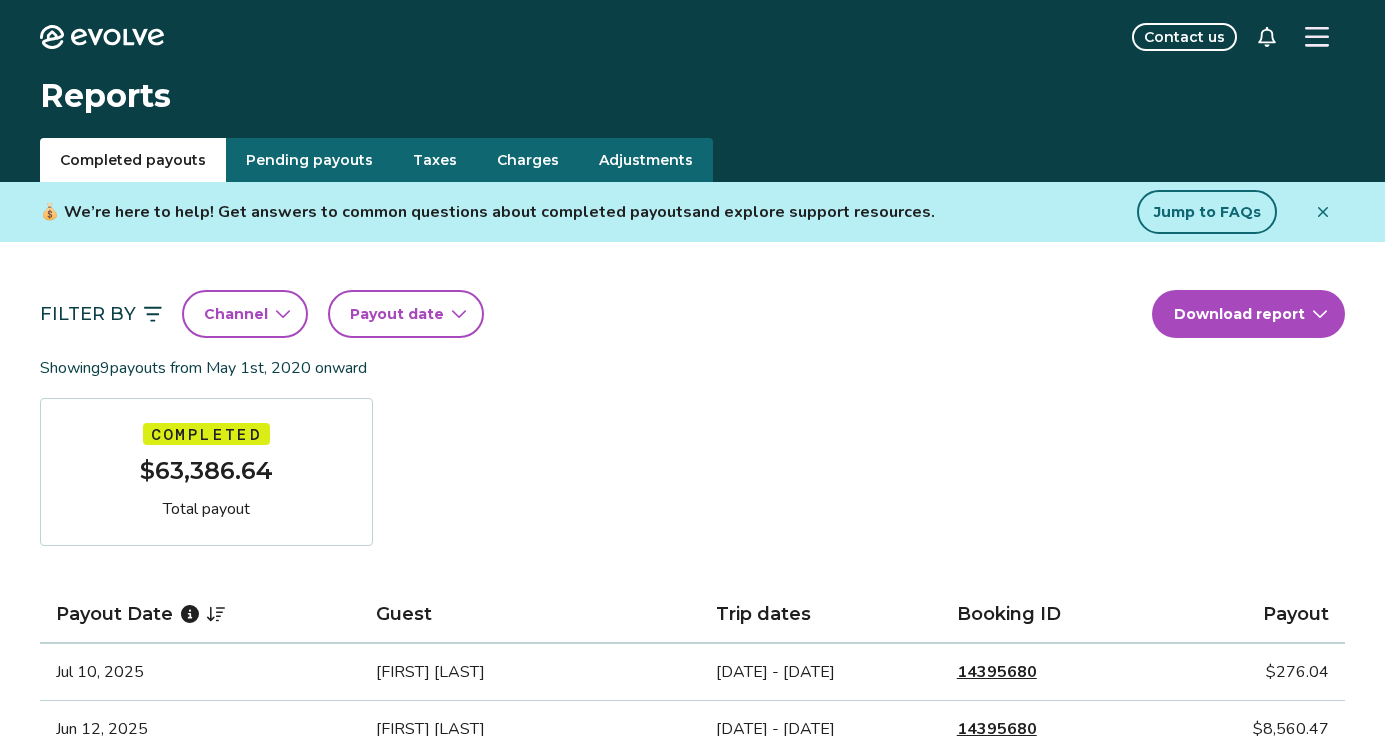 click on "Jump to FAQs" at bounding box center (1207, 212) 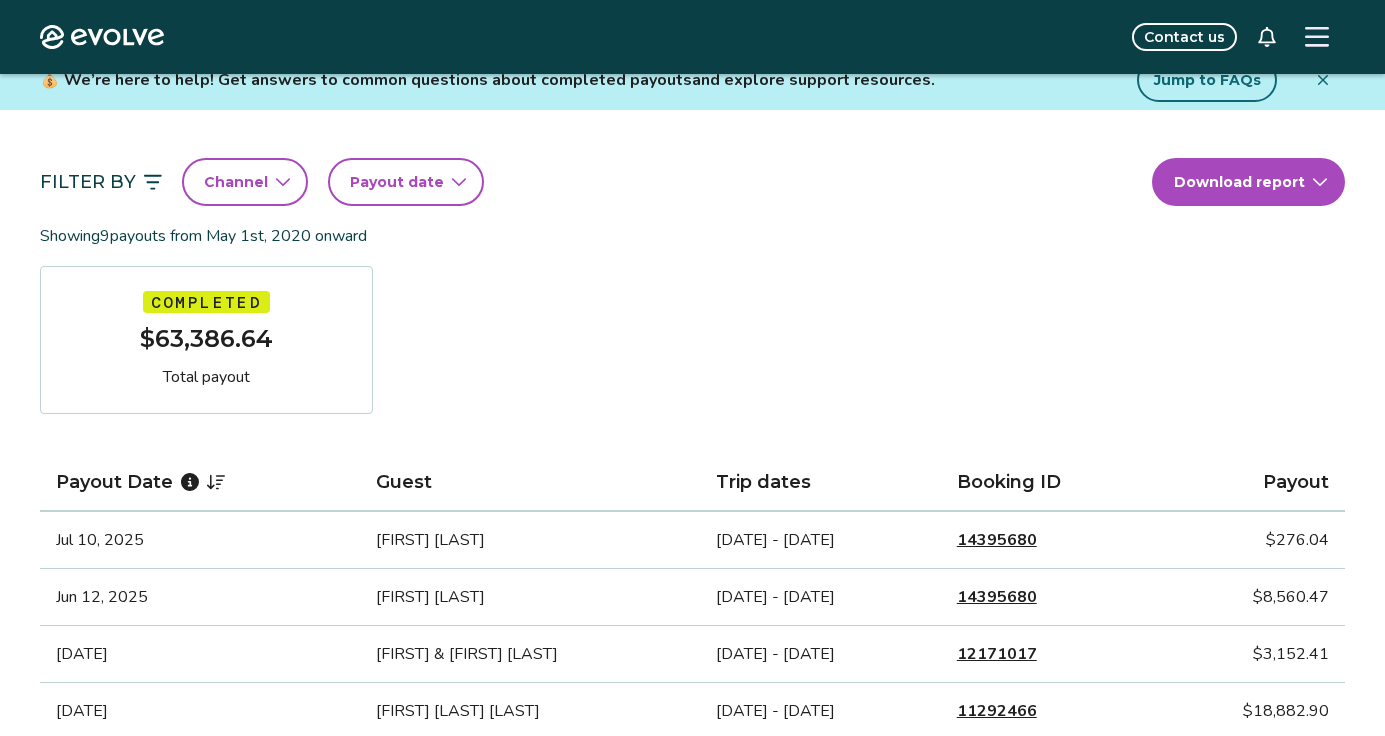 scroll, scrollTop: 0, scrollLeft: 0, axis: both 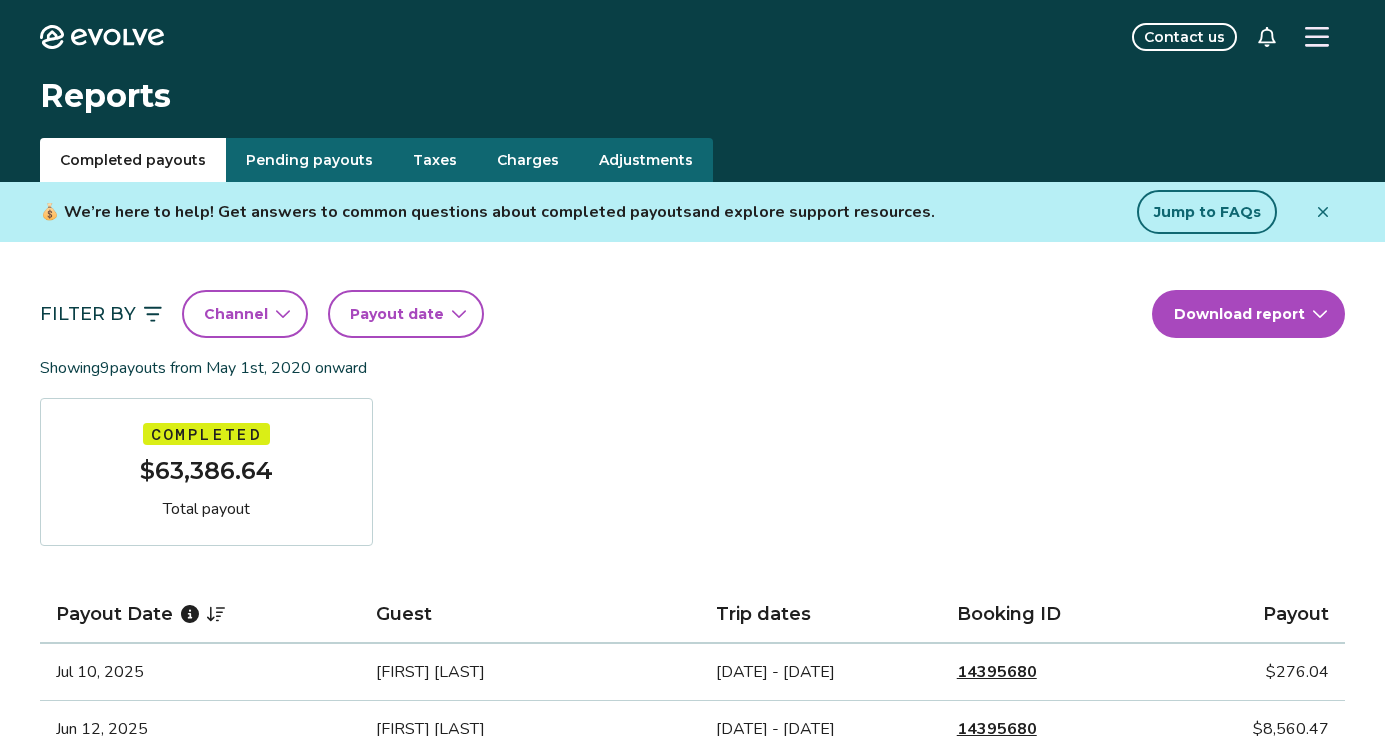 click 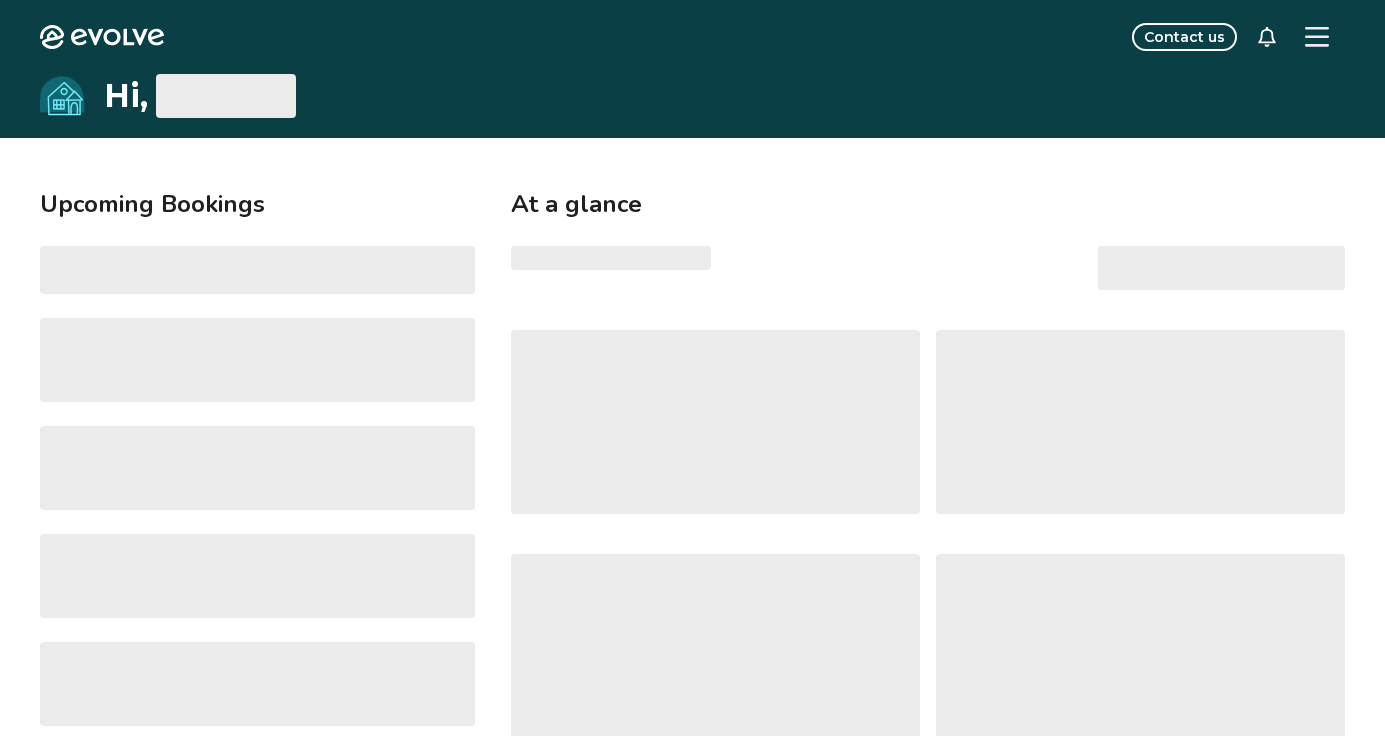 click 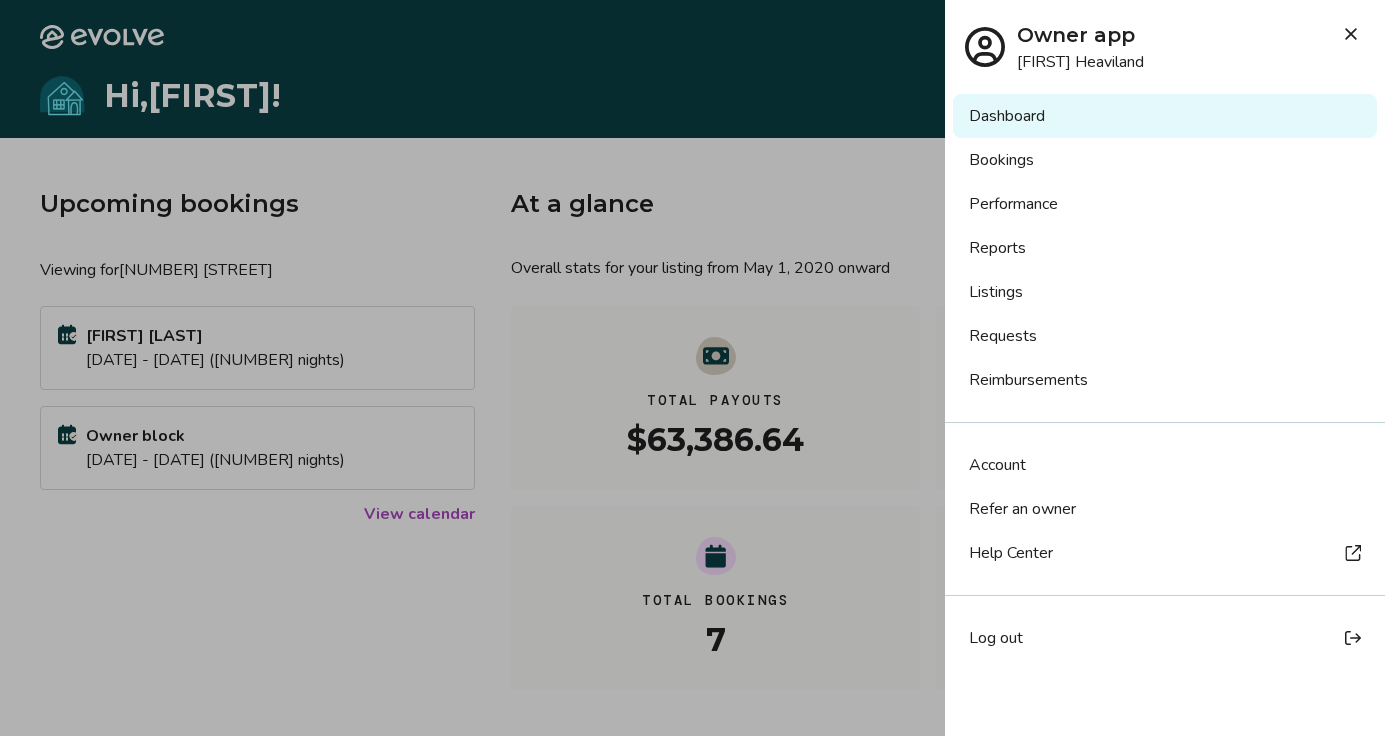 click on "Dashboard" at bounding box center [1165, 116] 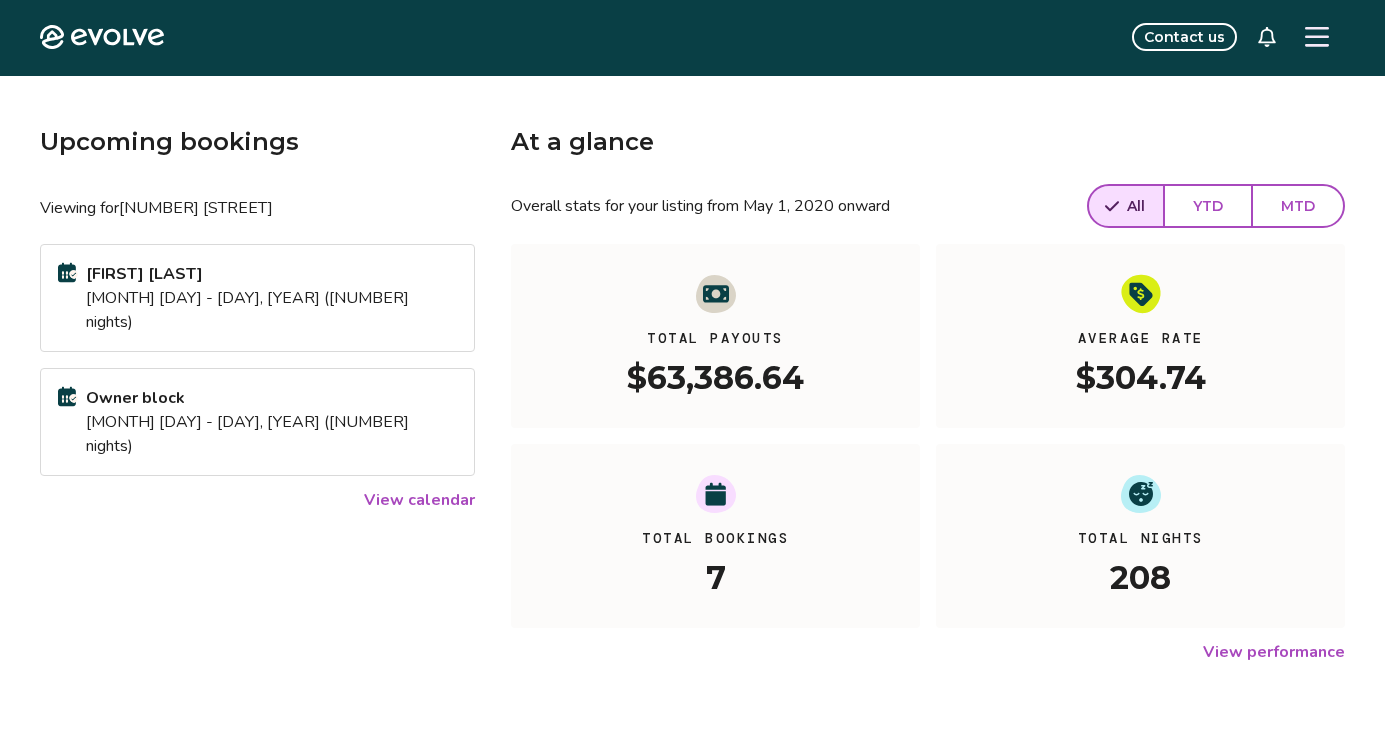 scroll, scrollTop: 0, scrollLeft: 0, axis: both 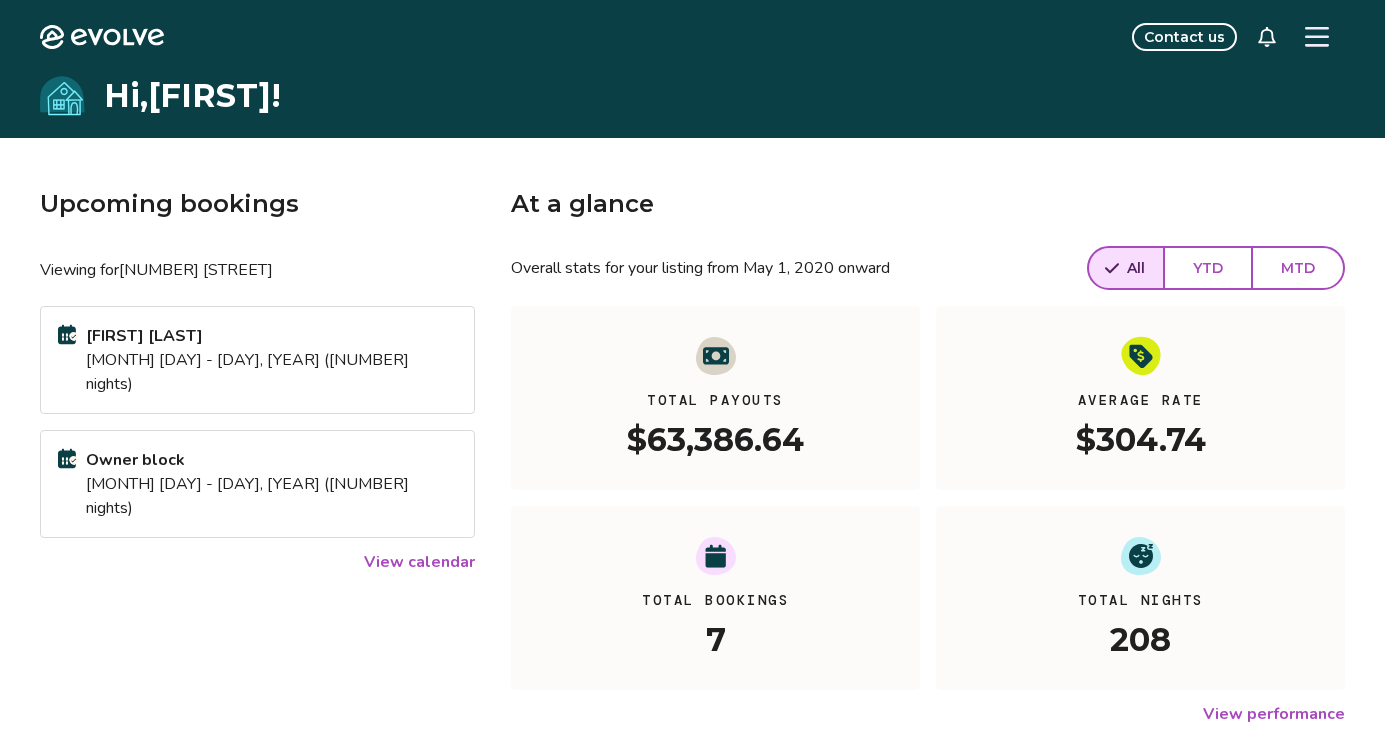 click 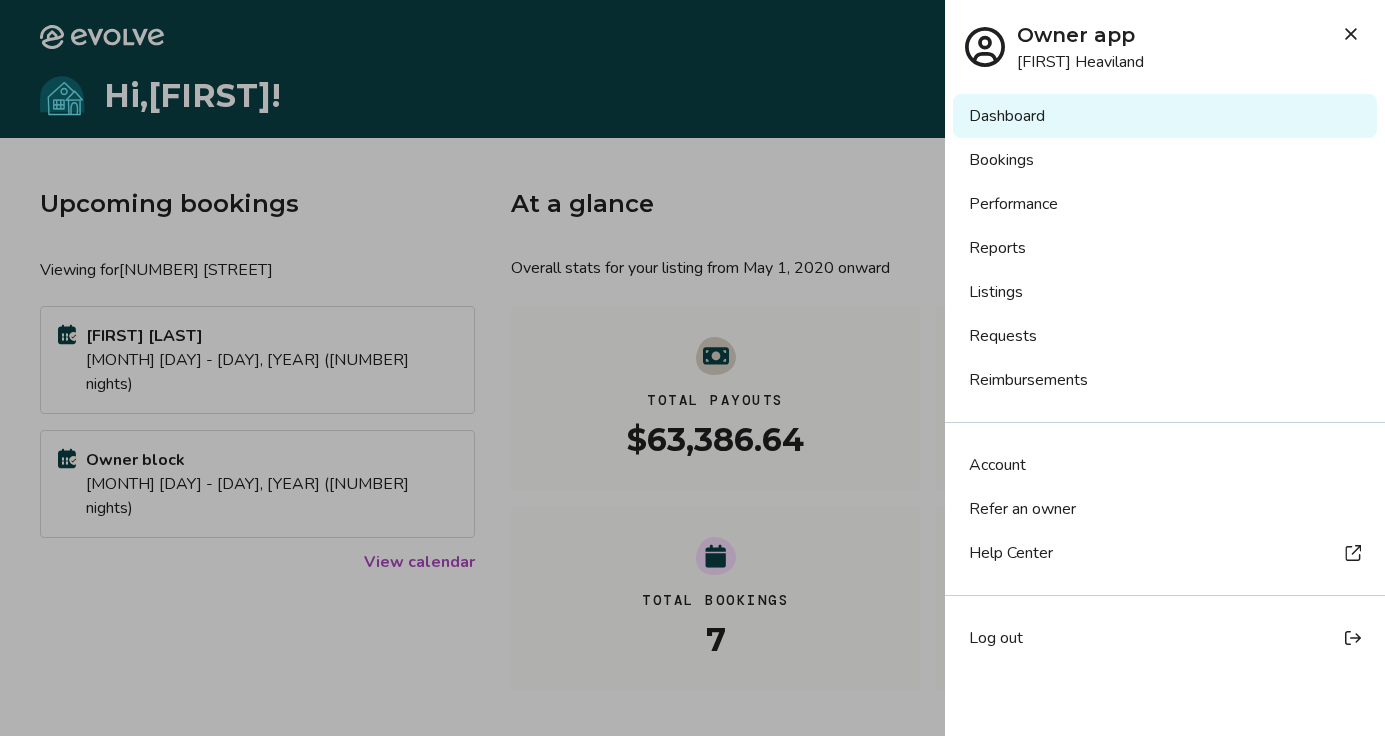 click on "Help Center" at bounding box center (1011, 553) 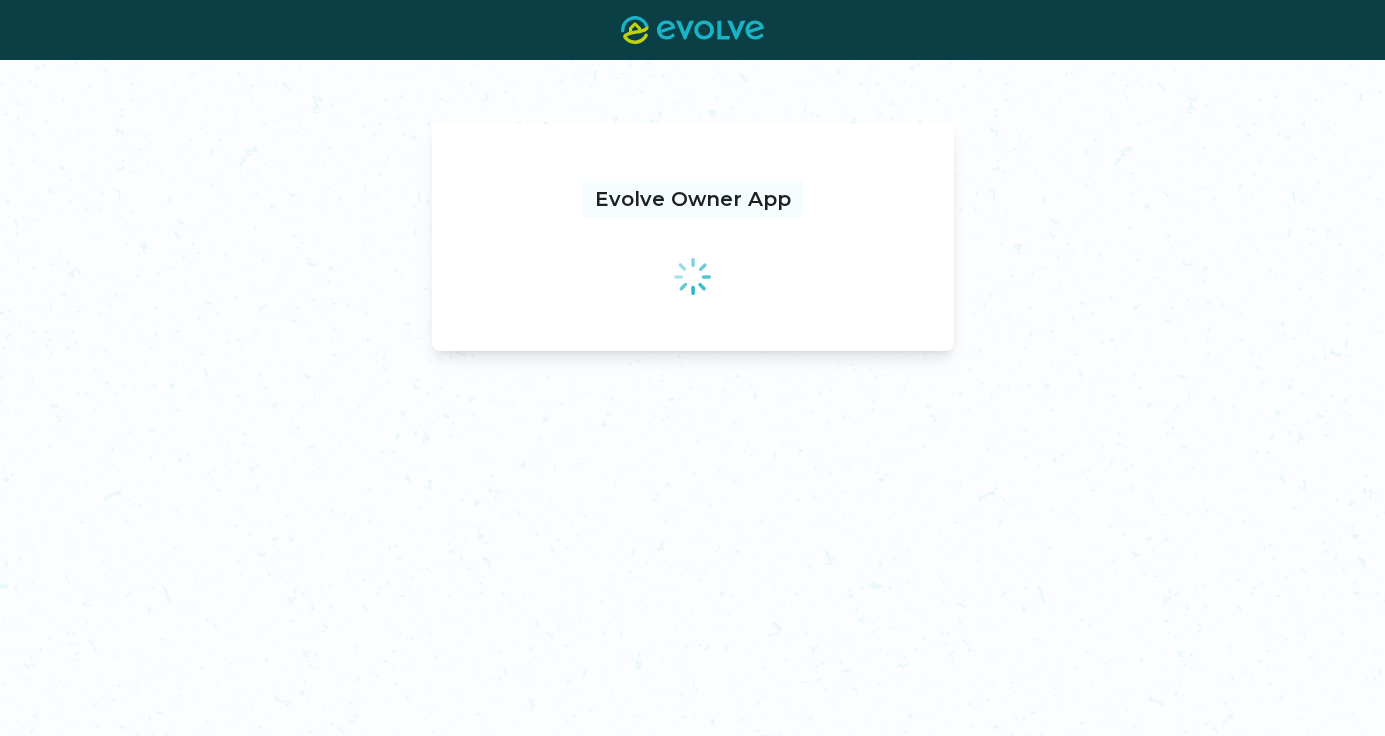 scroll, scrollTop: 0, scrollLeft: 0, axis: both 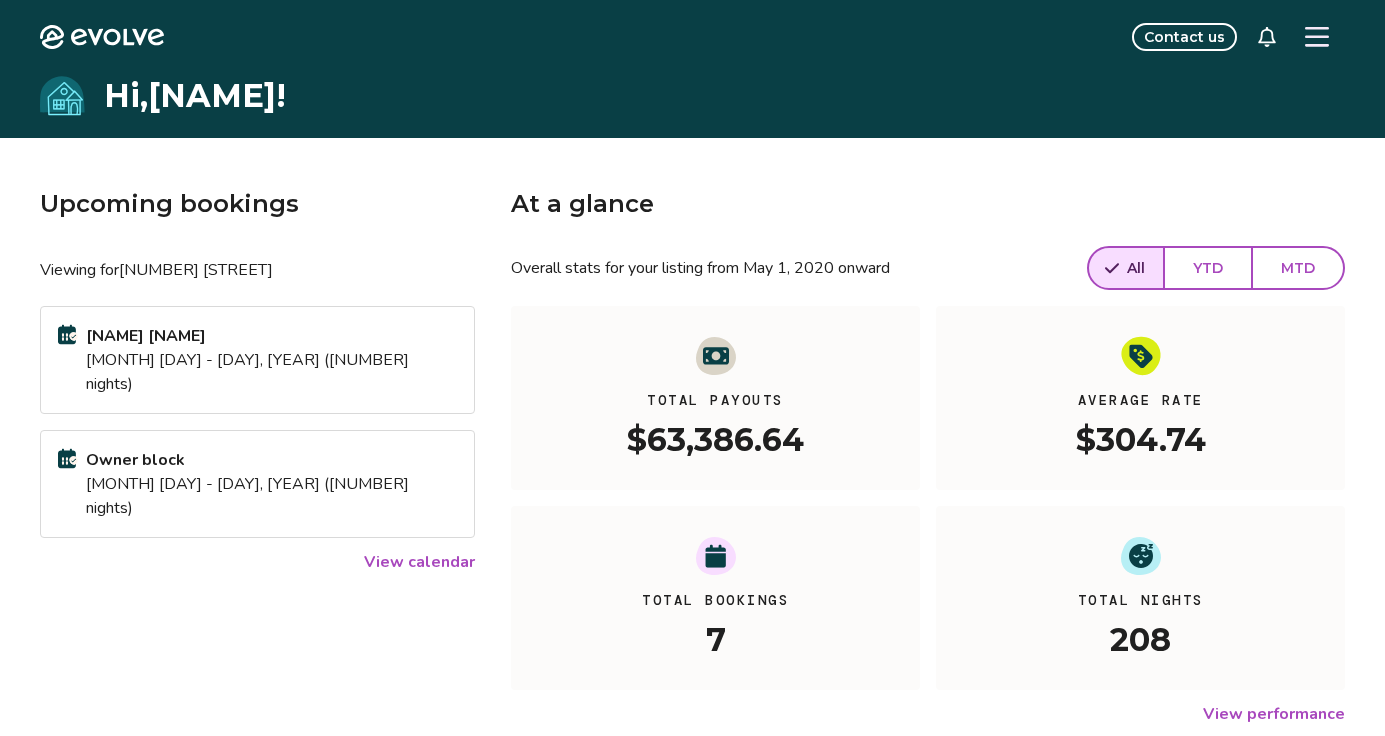 click 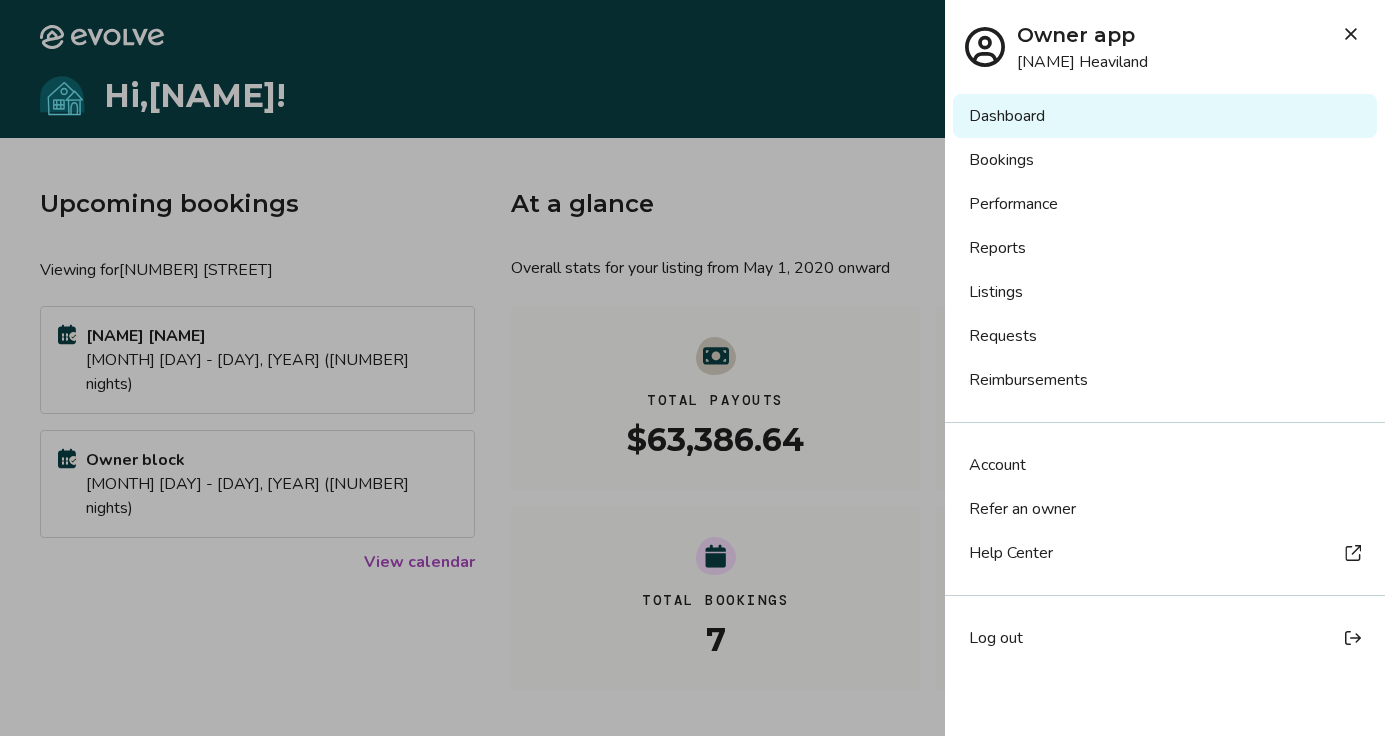 click on "Bookings" at bounding box center [1165, 160] 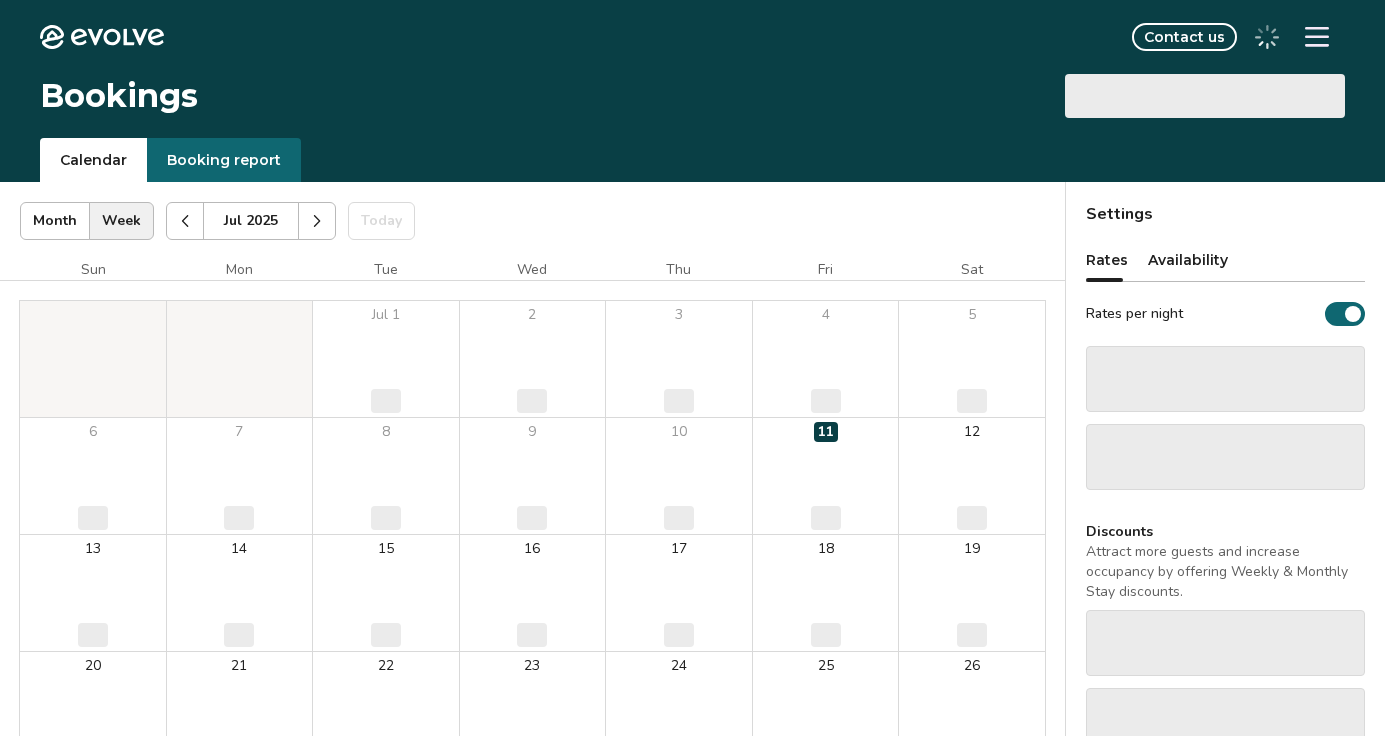 scroll, scrollTop: 0, scrollLeft: 0, axis: both 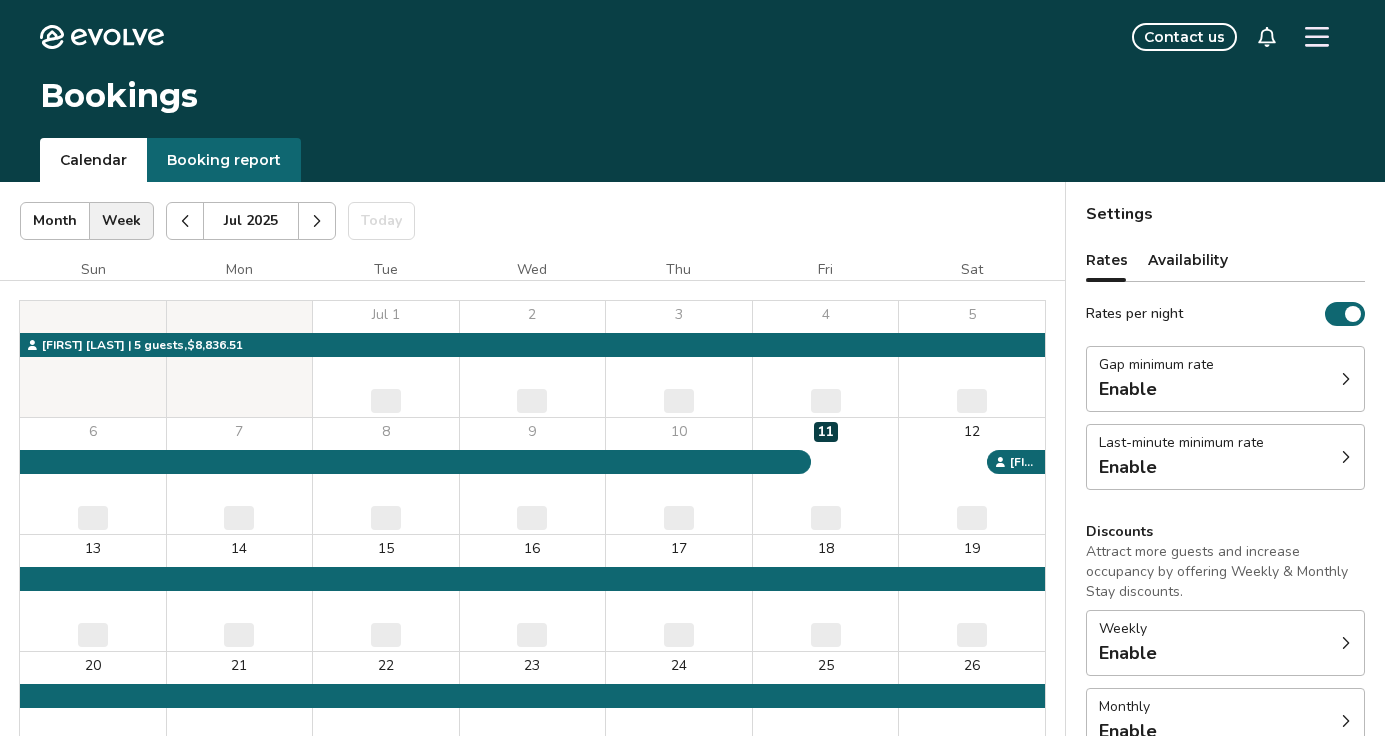click 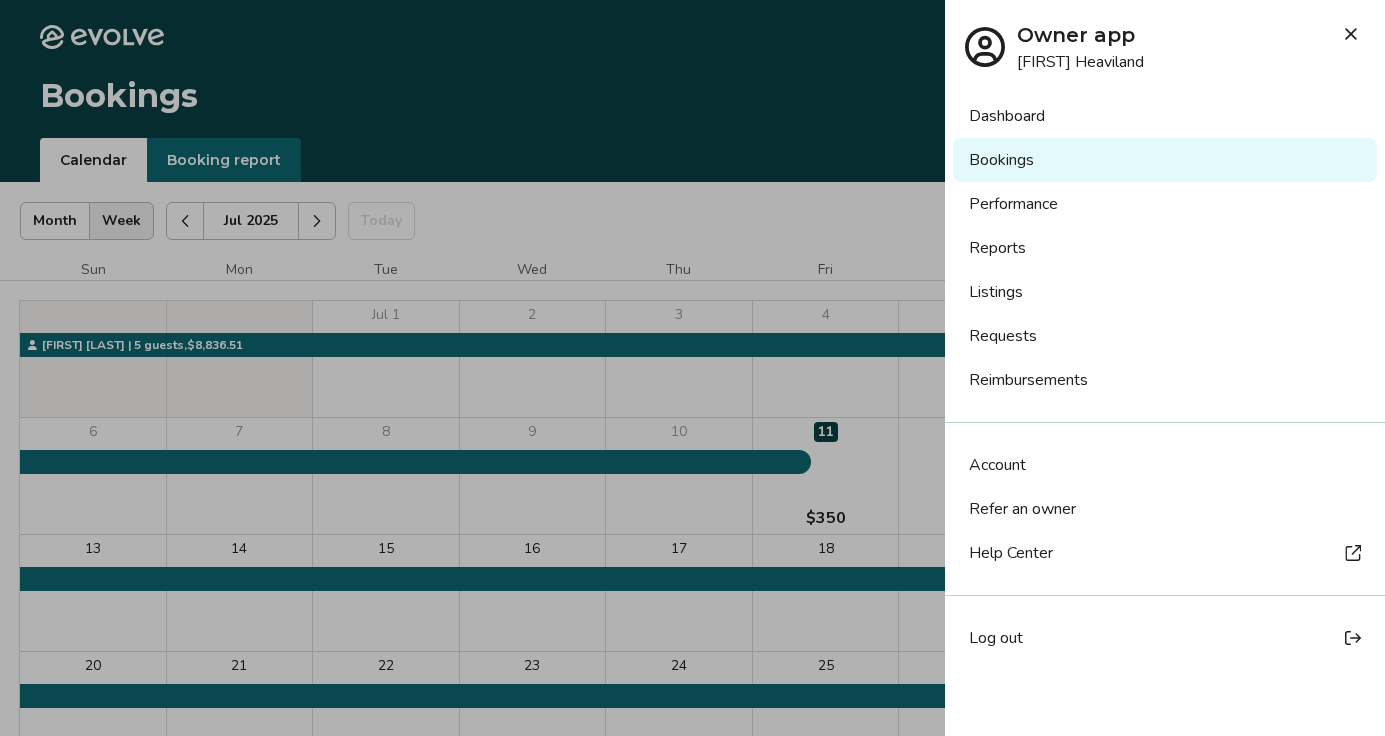 click on "Performance" at bounding box center (1165, 204) 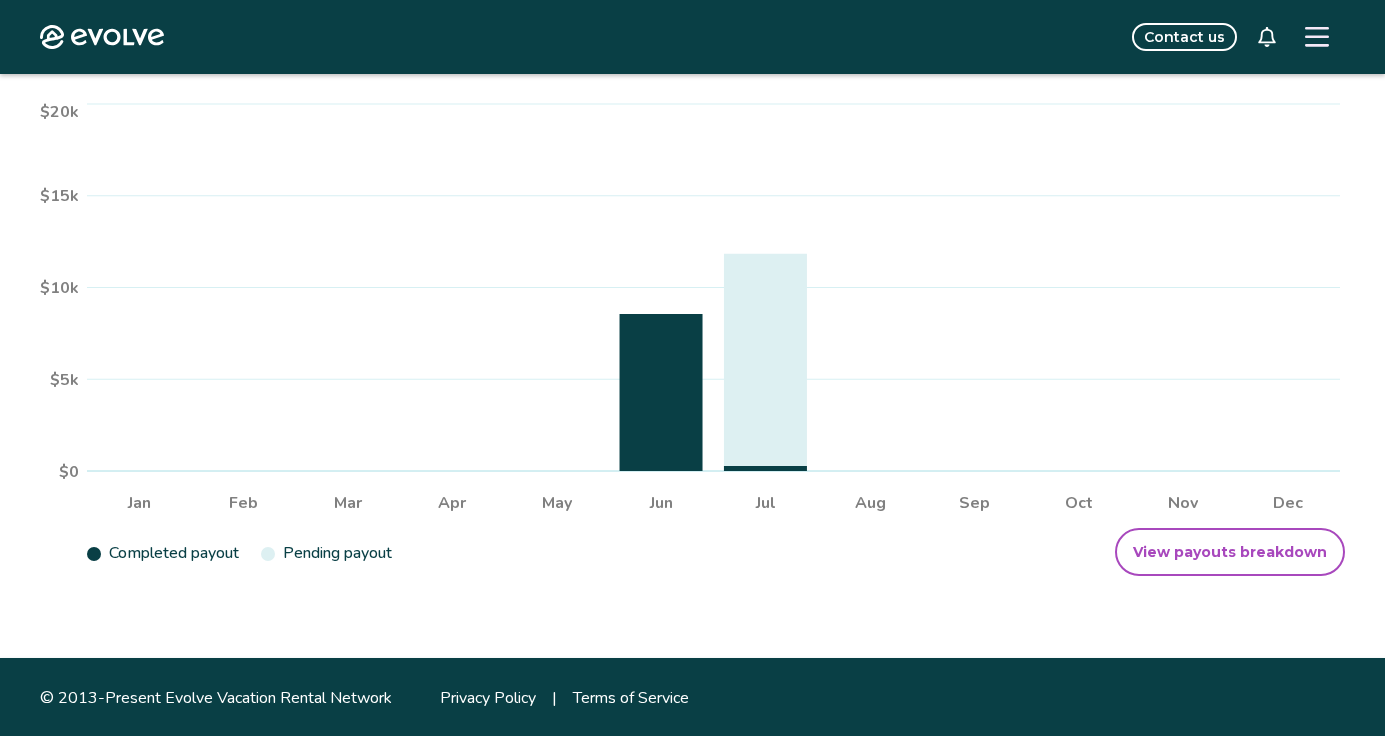 scroll, scrollTop: 409, scrollLeft: 0, axis: vertical 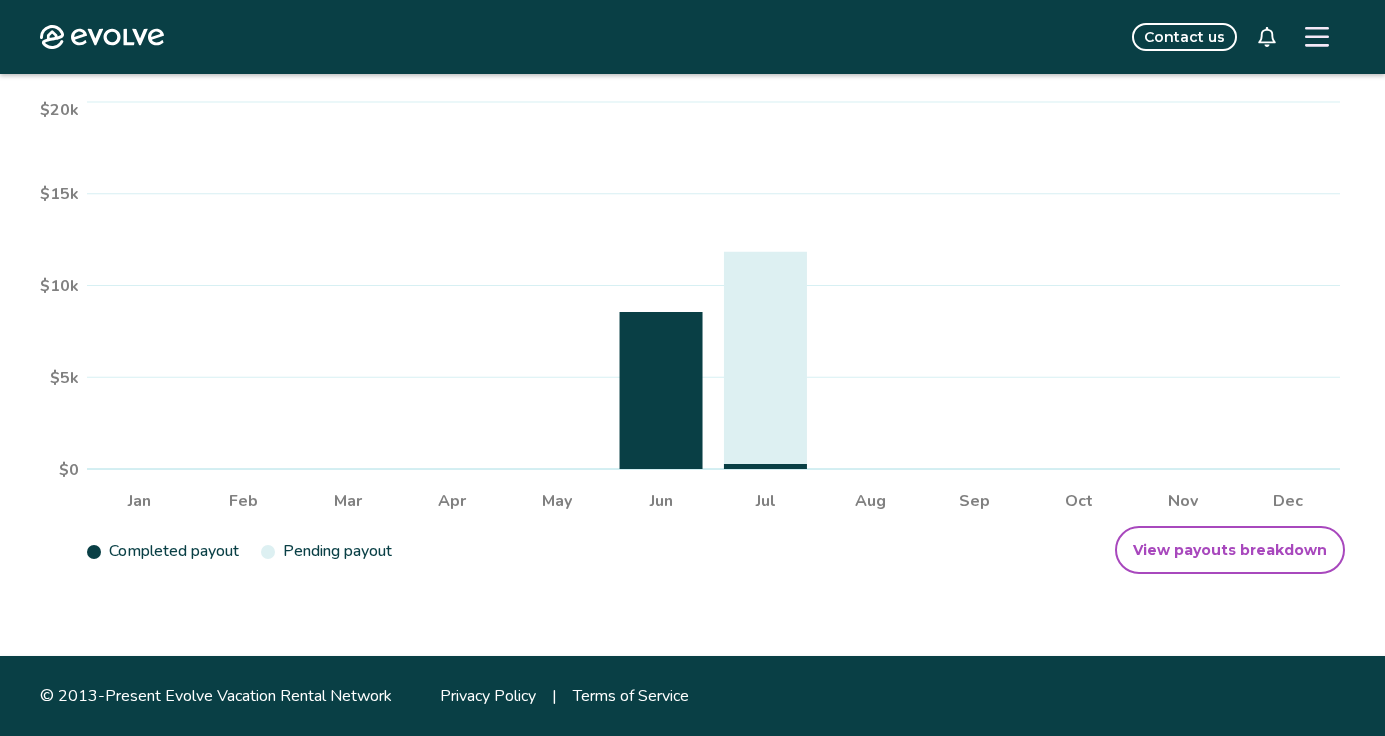 click 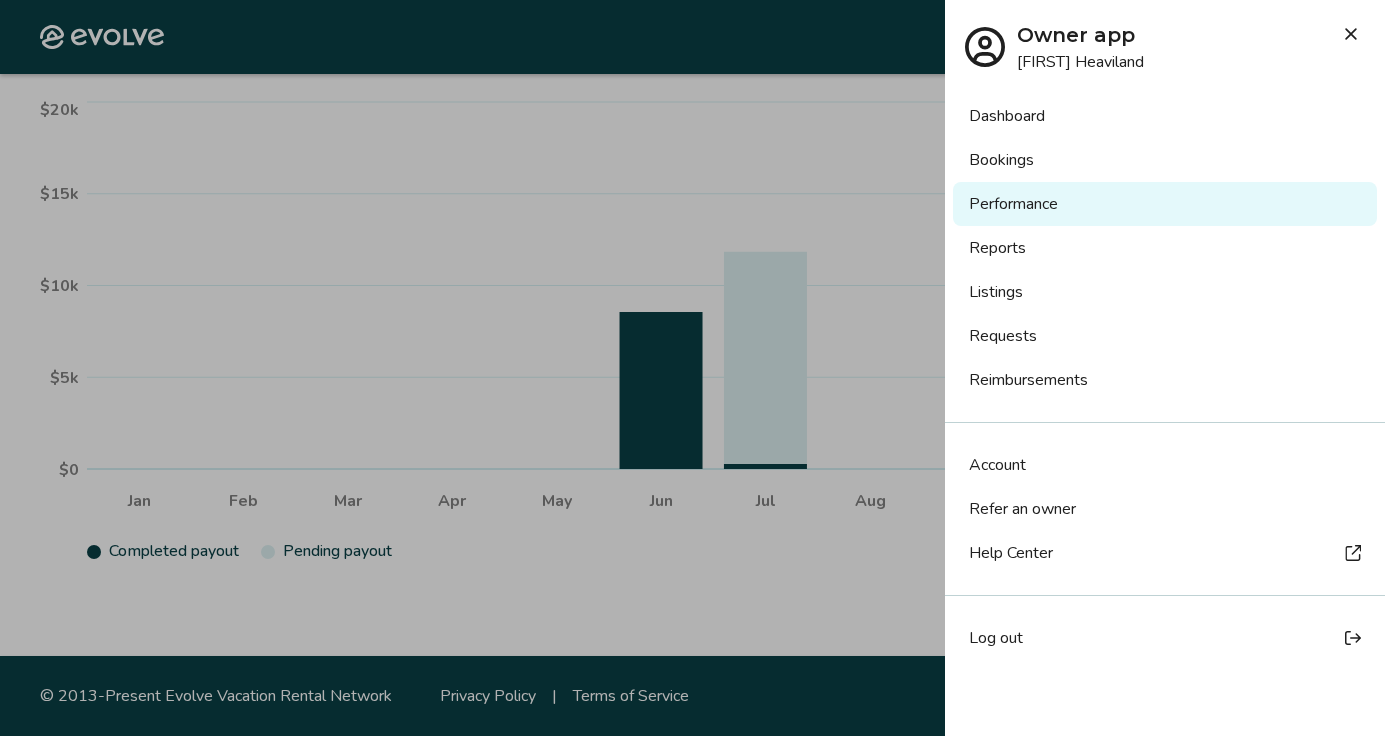 click on "Reports" at bounding box center [1165, 248] 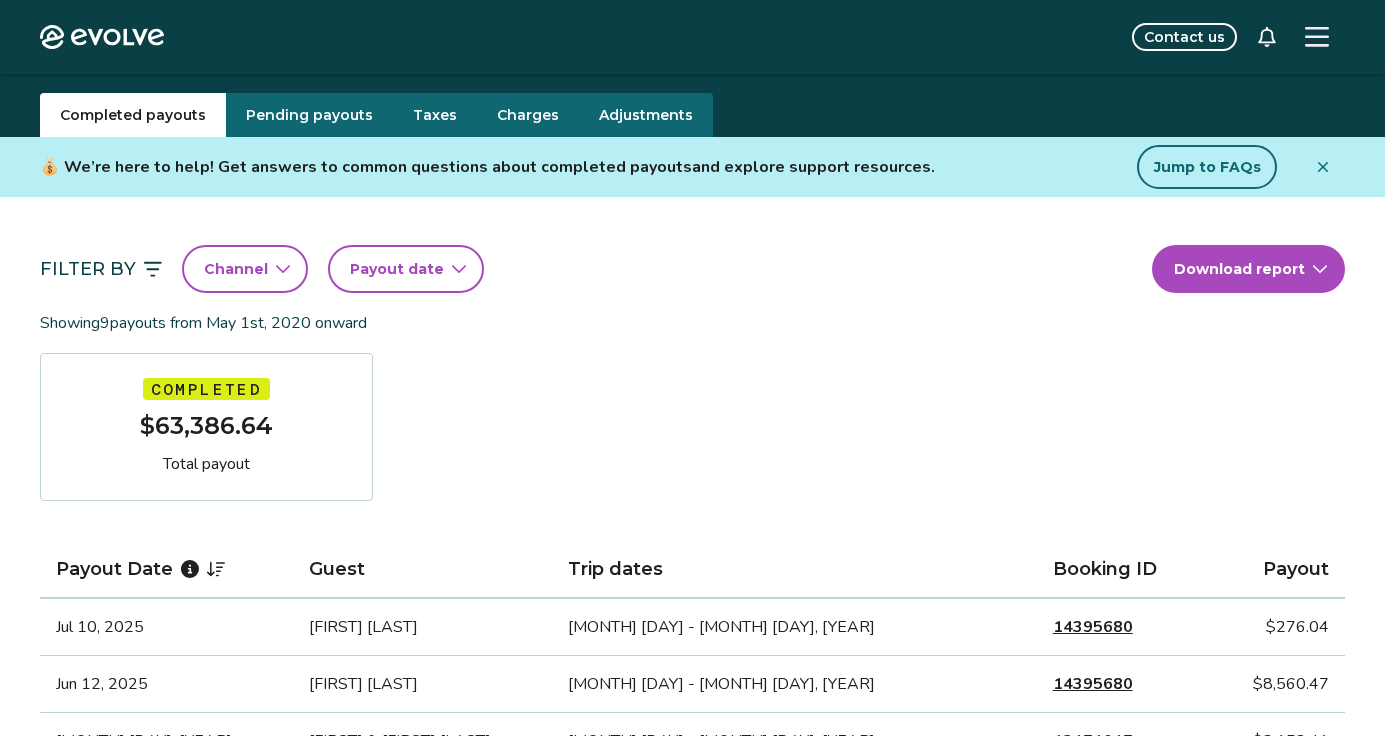 scroll, scrollTop: 42, scrollLeft: 0, axis: vertical 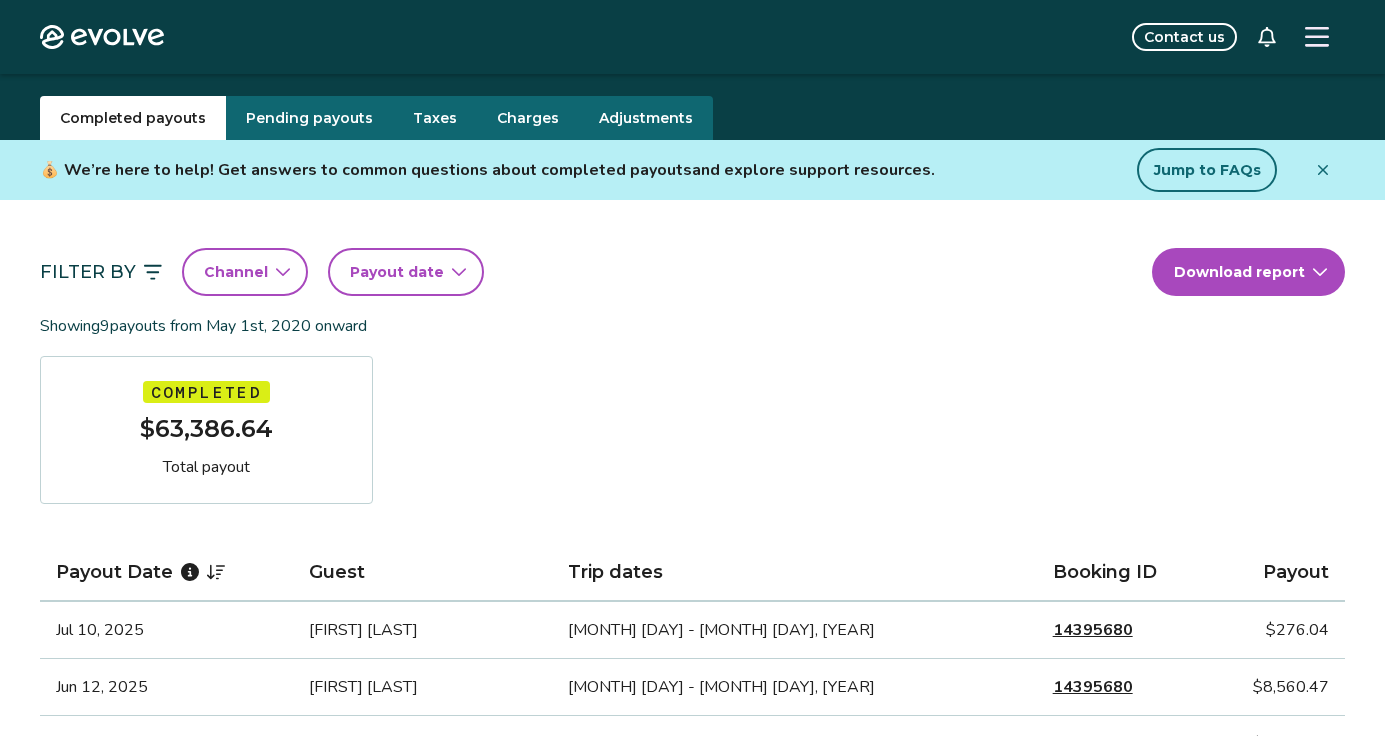 click 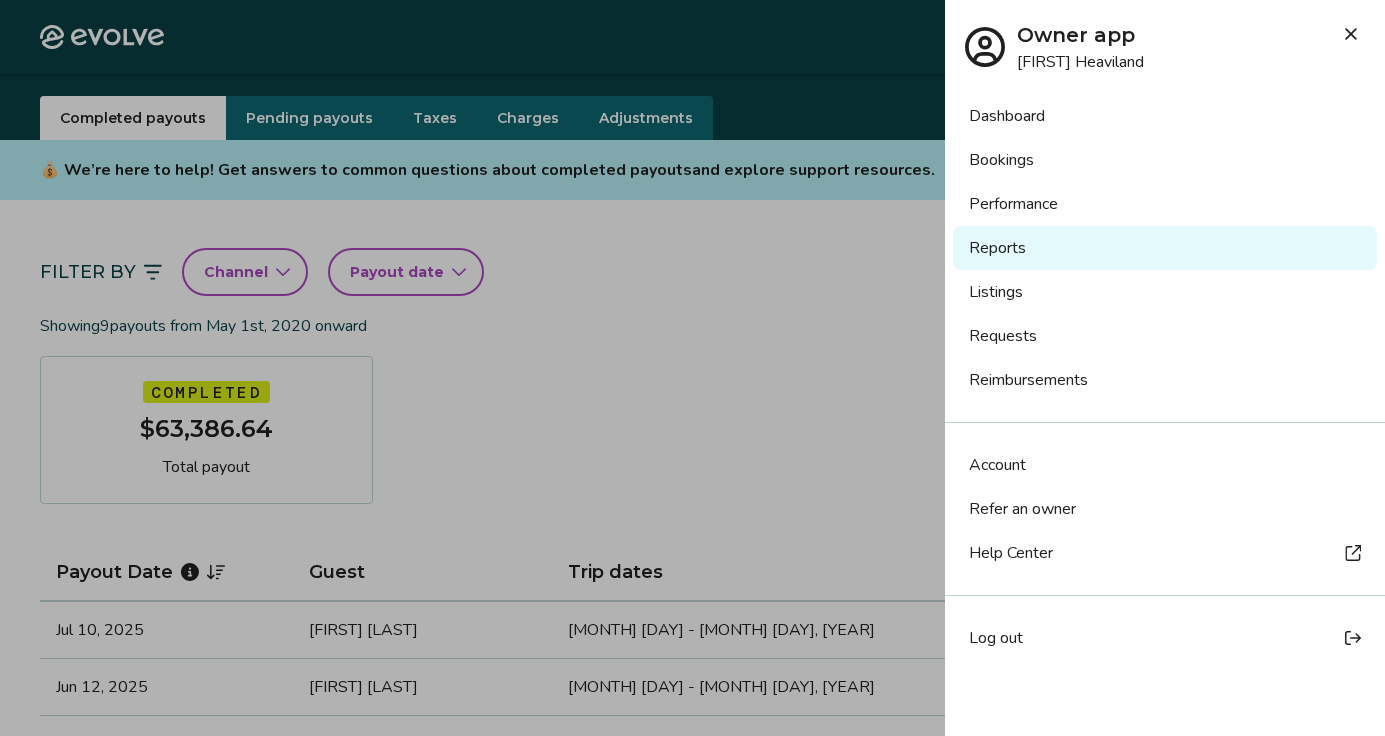 click on "Listings" at bounding box center (1165, 292) 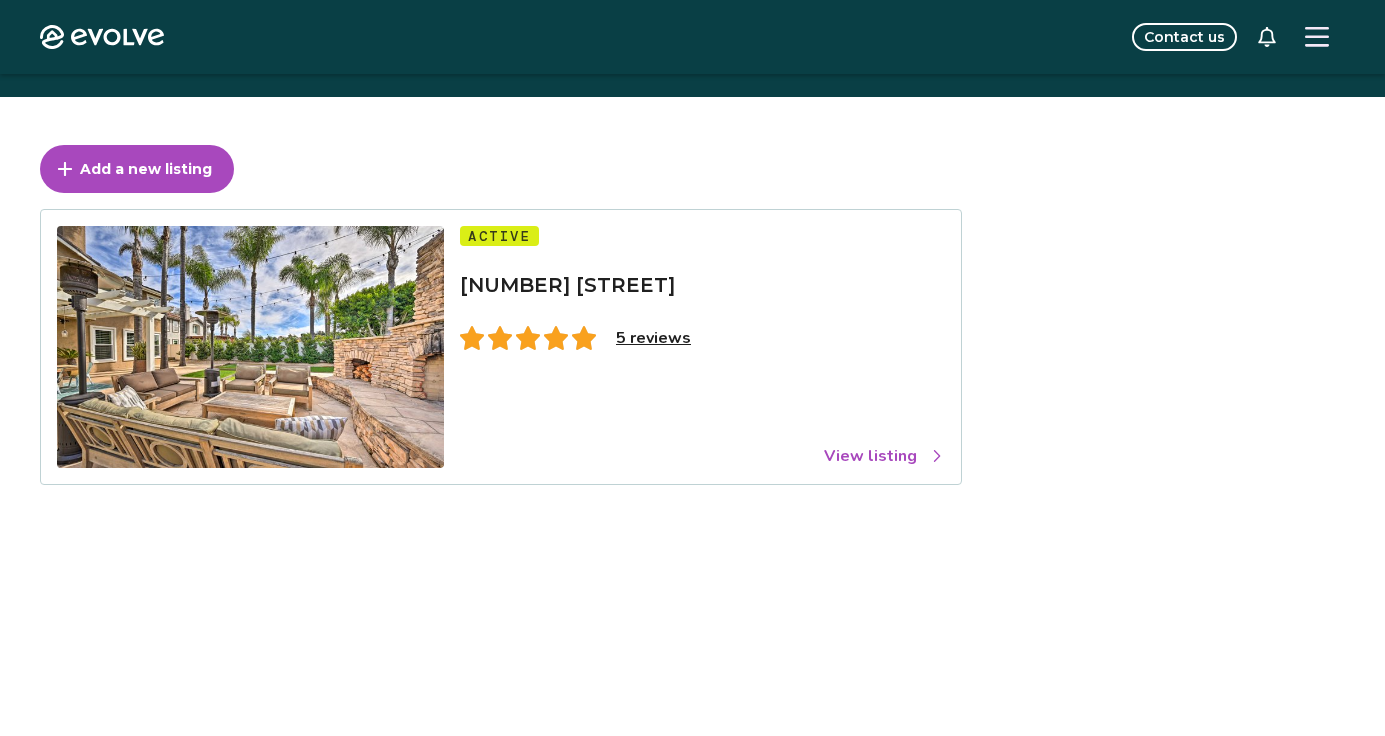 scroll, scrollTop: 49, scrollLeft: 0, axis: vertical 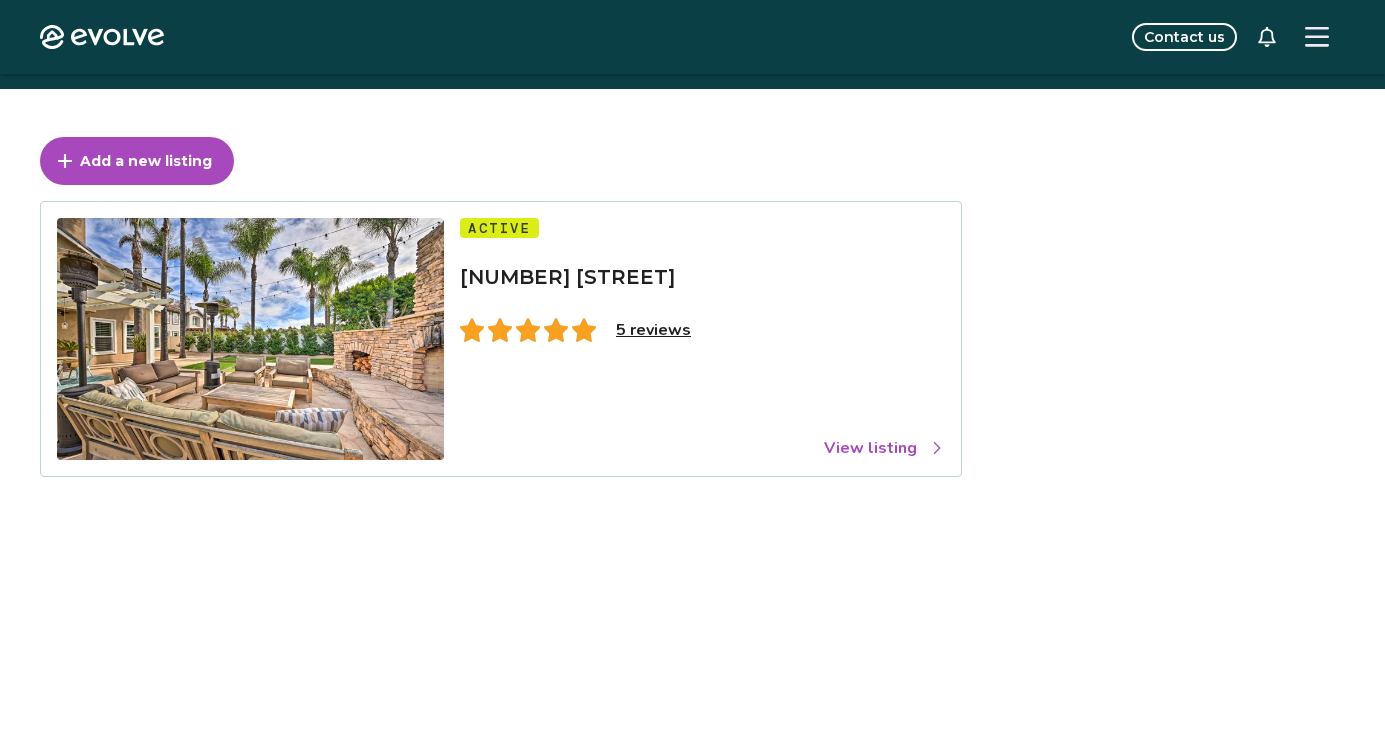 click on "5 reviews" at bounding box center [653, 330] 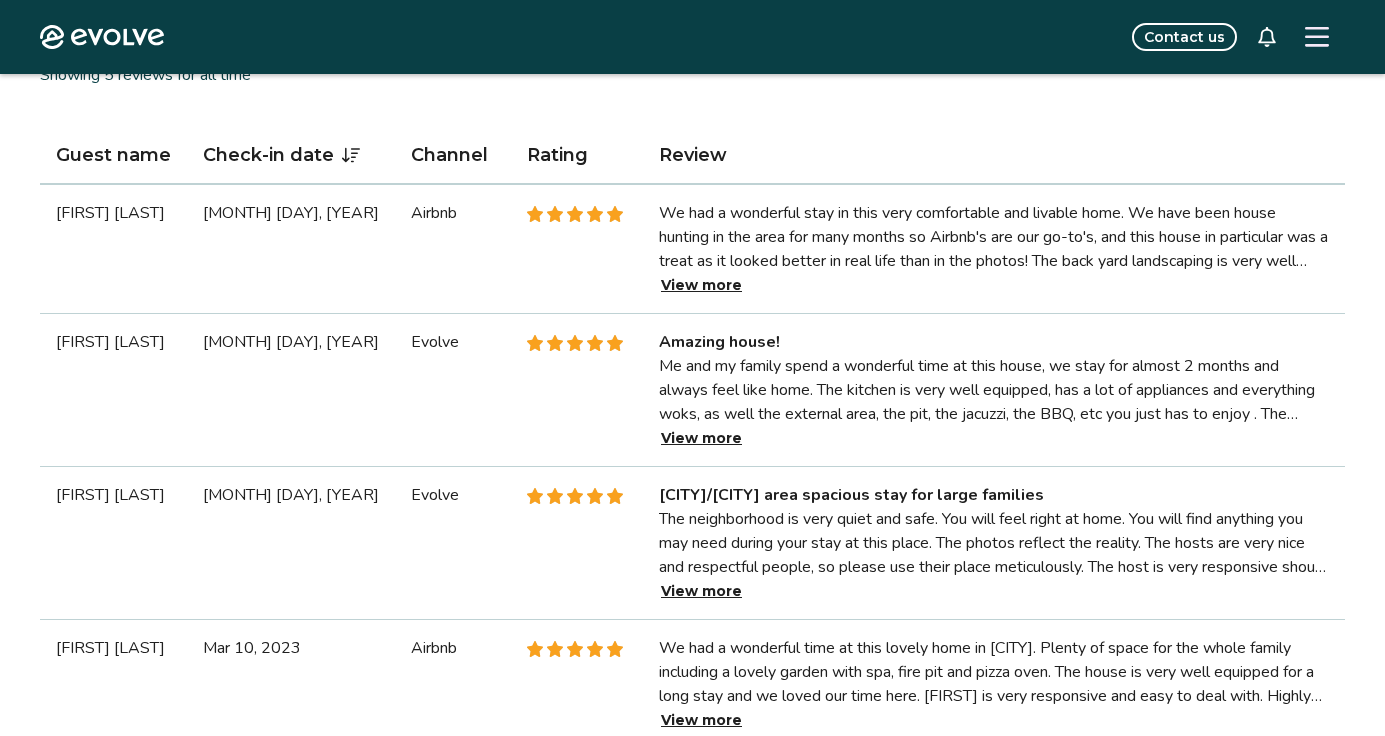 scroll, scrollTop: 582, scrollLeft: 0, axis: vertical 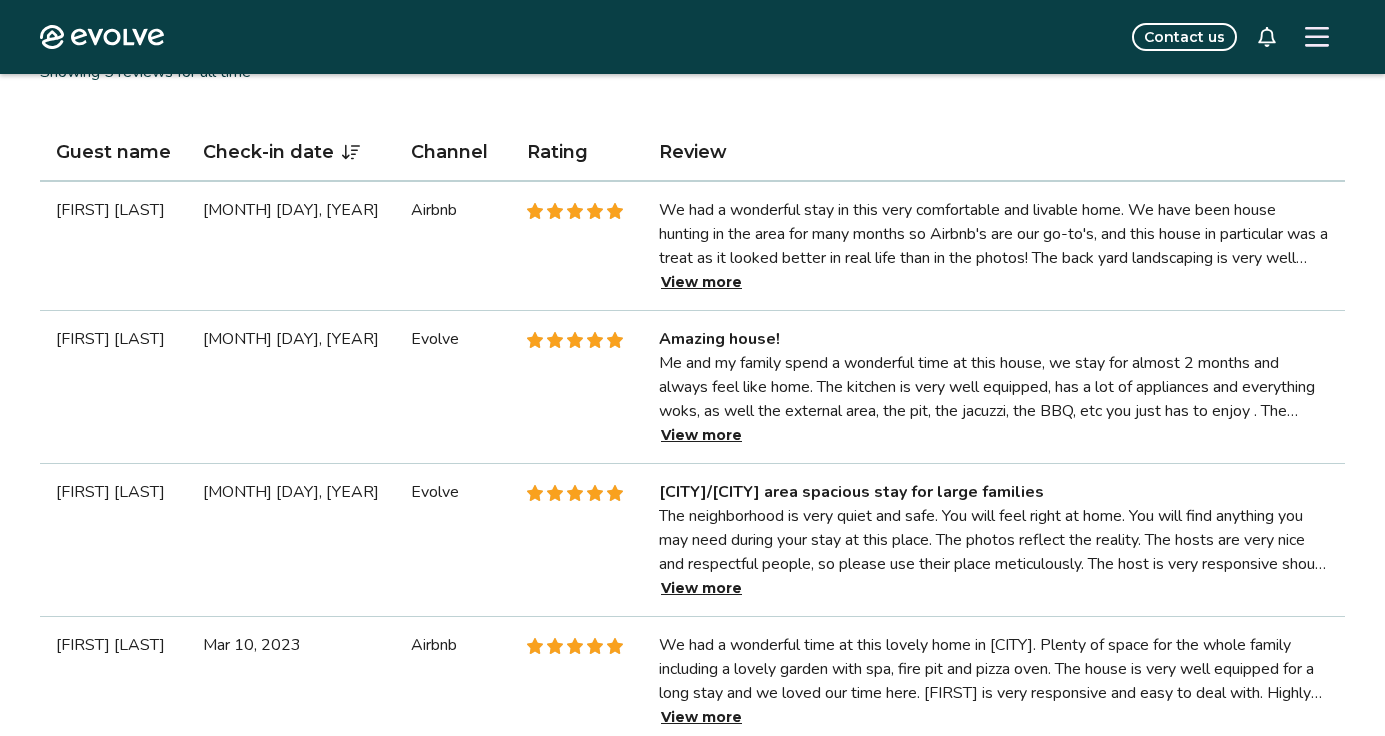click on "View more" at bounding box center [701, 282] 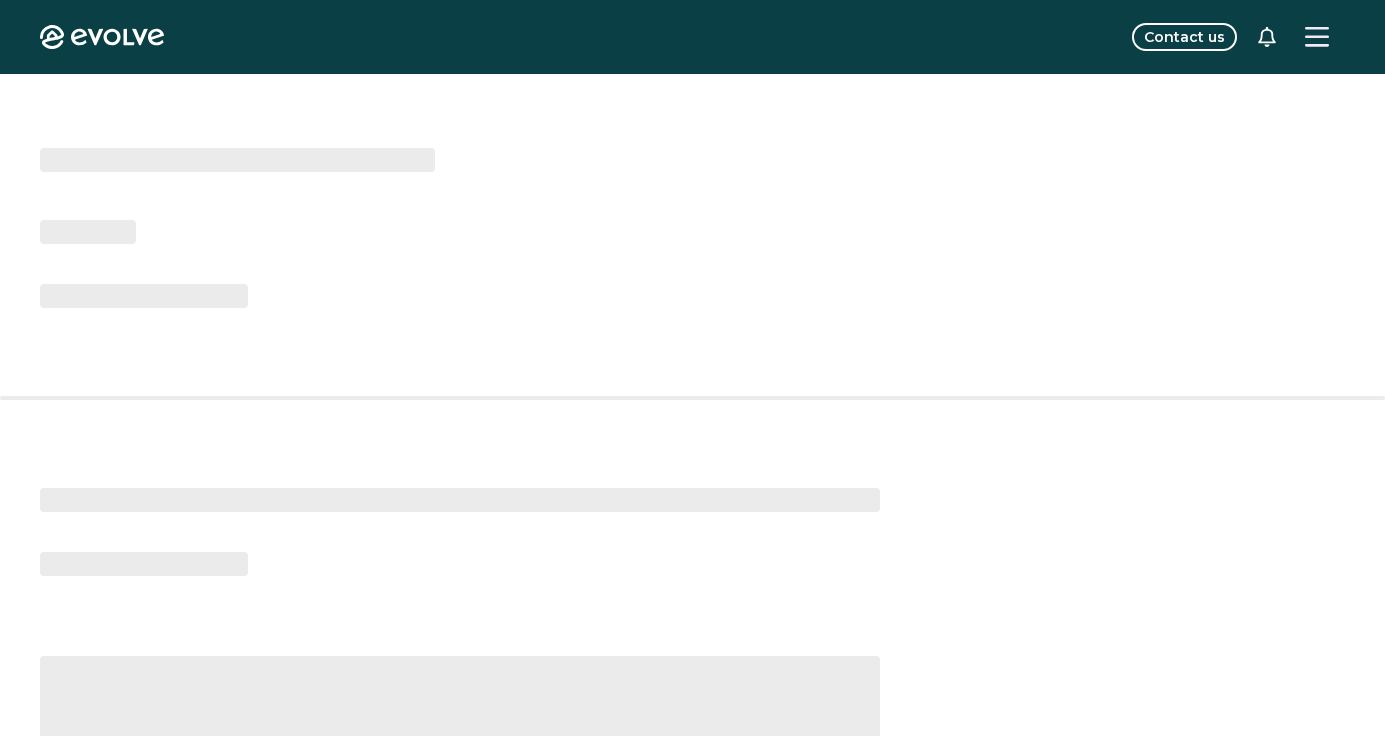 scroll, scrollTop: 0, scrollLeft: 0, axis: both 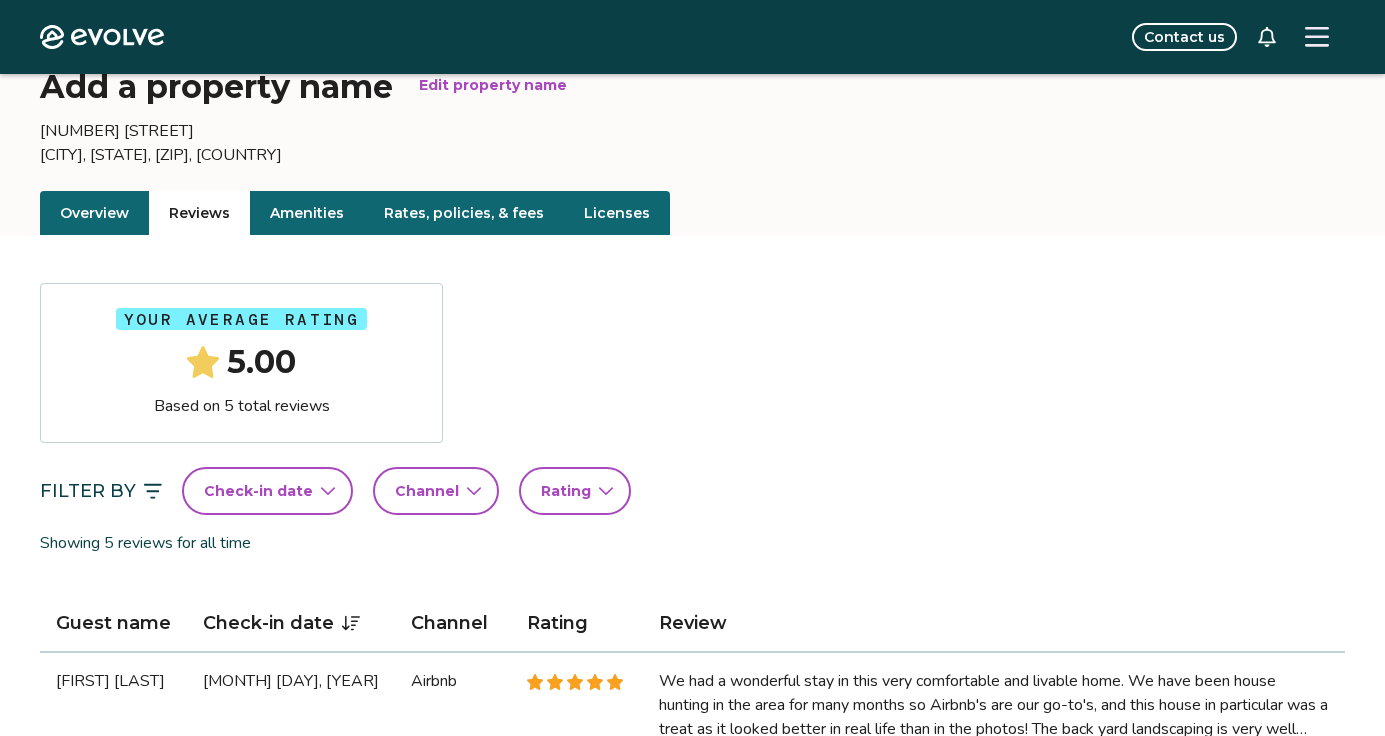 click on "Overview" at bounding box center (94, 213) 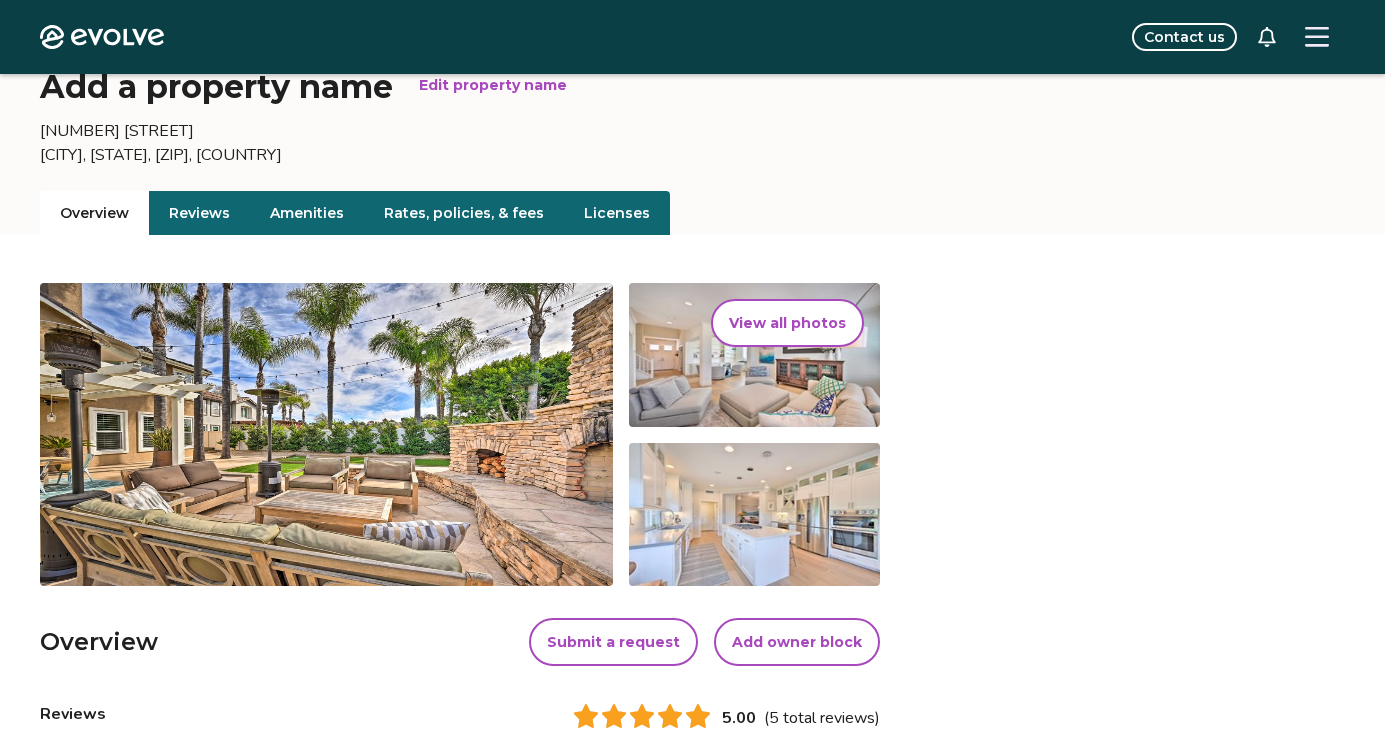 click on "Reviews" at bounding box center (199, 213) 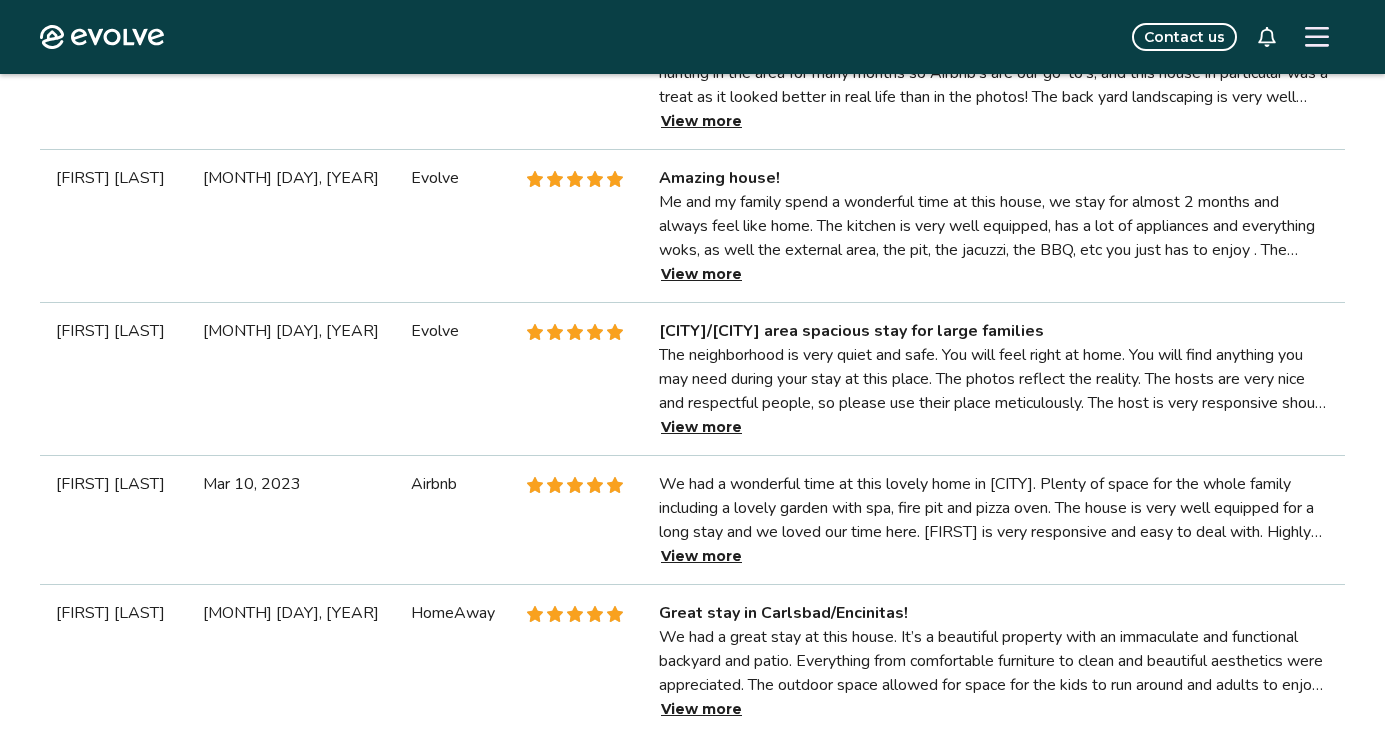 scroll, scrollTop: 0, scrollLeft: 0, axis: both 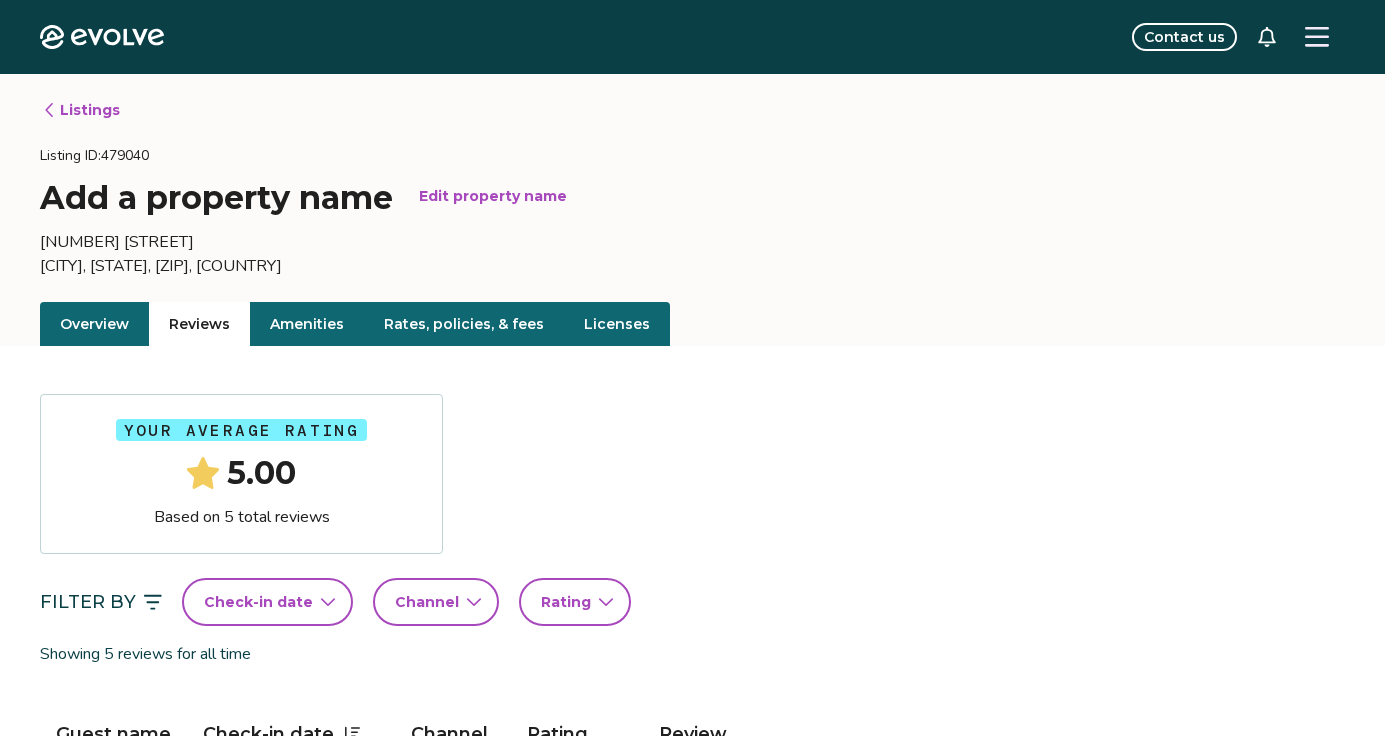 click 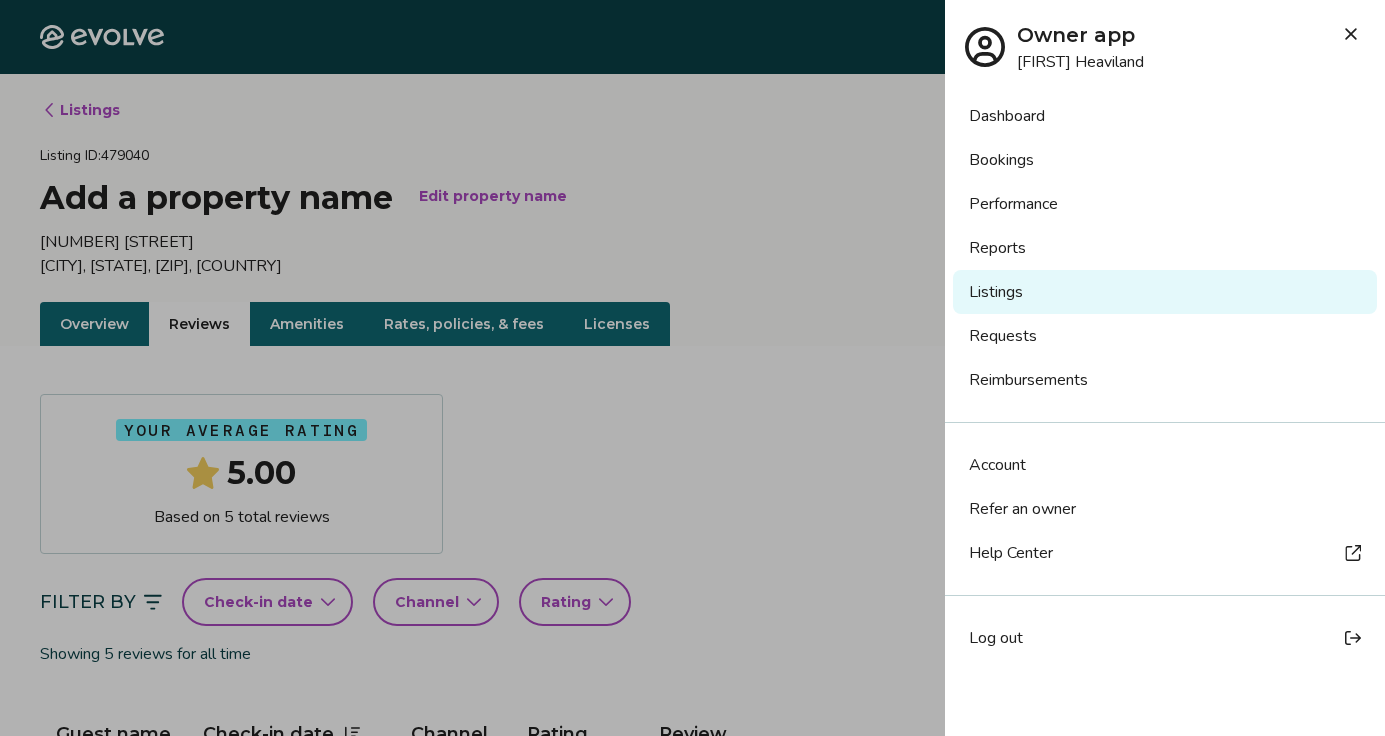 click on "Requests" at bounding box center (1165, 336) 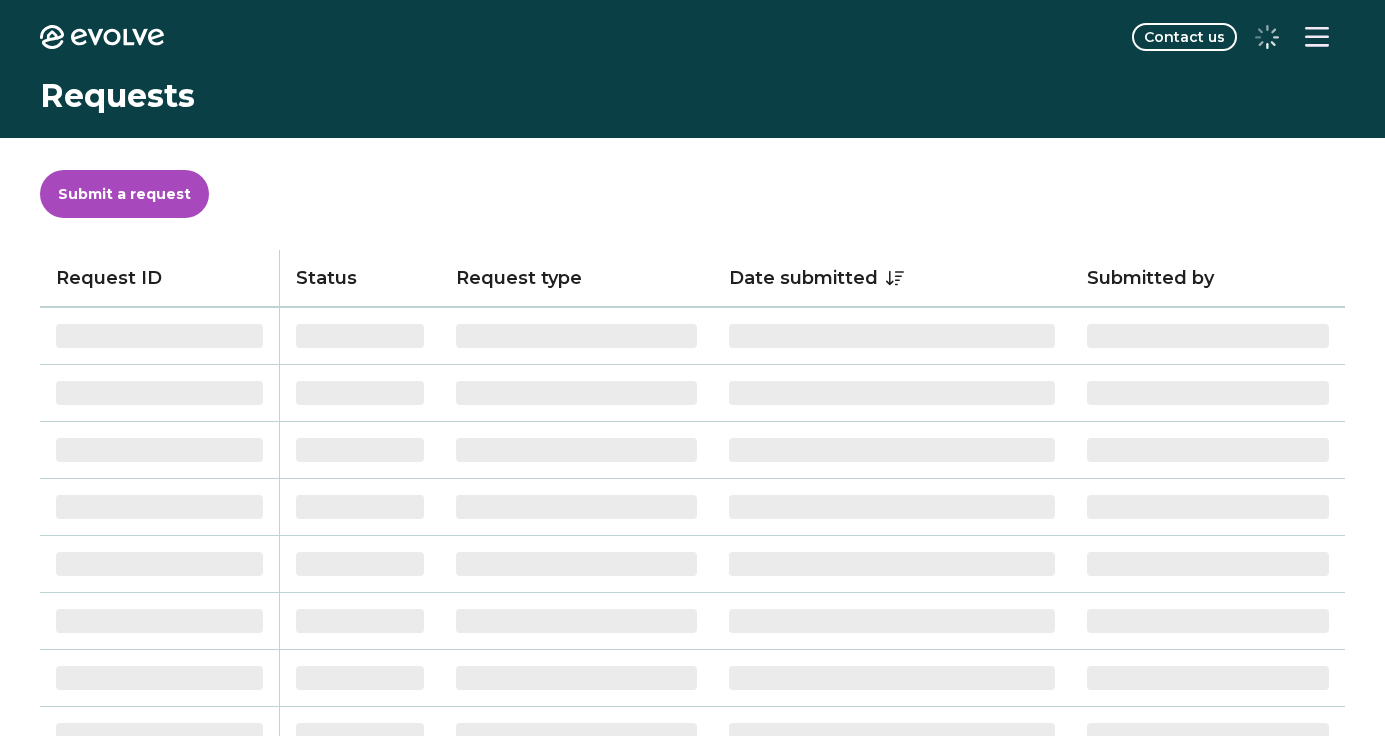scroll, scrollTop: 0, scrollLeft: 0, axis: both 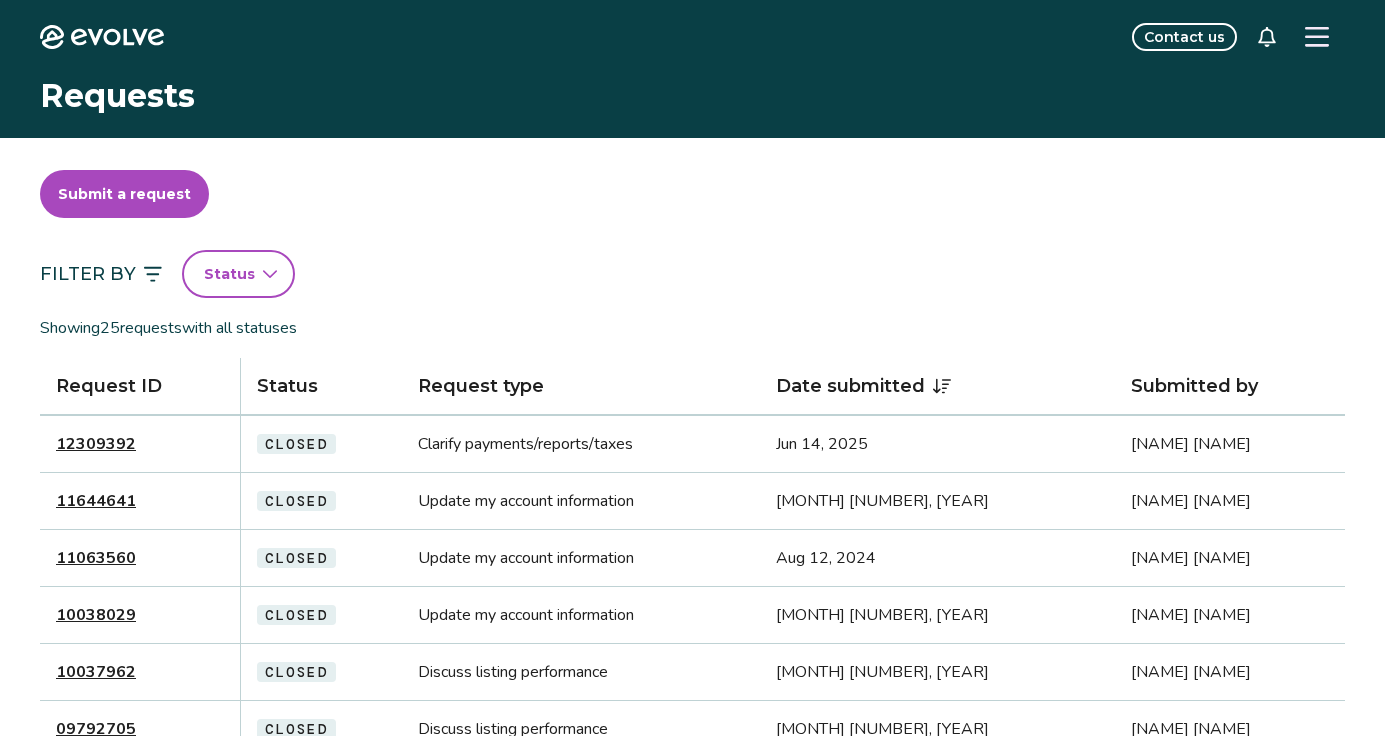click 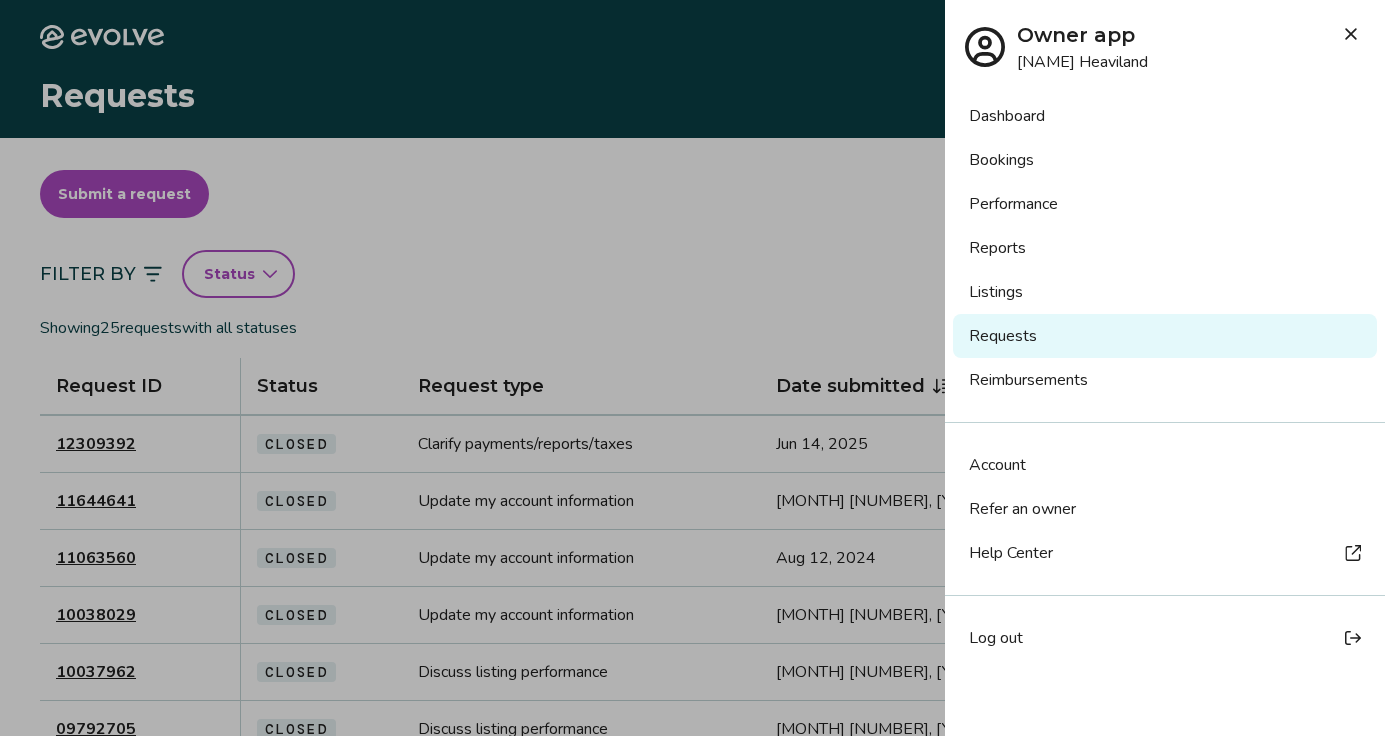 click on "Reimbursements" at bounding box center (1165, 380) 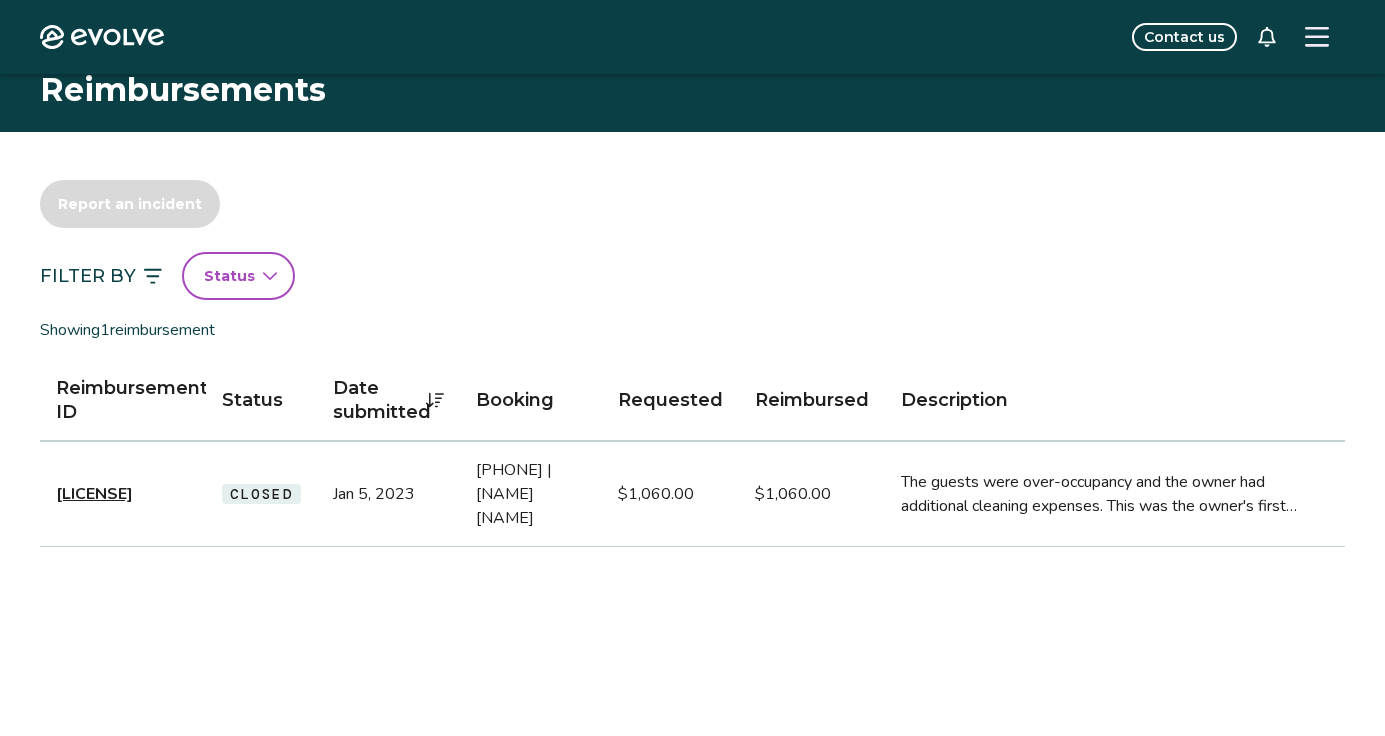 scroll, scrollTop: 0, scrollLeft: 0, axis: both 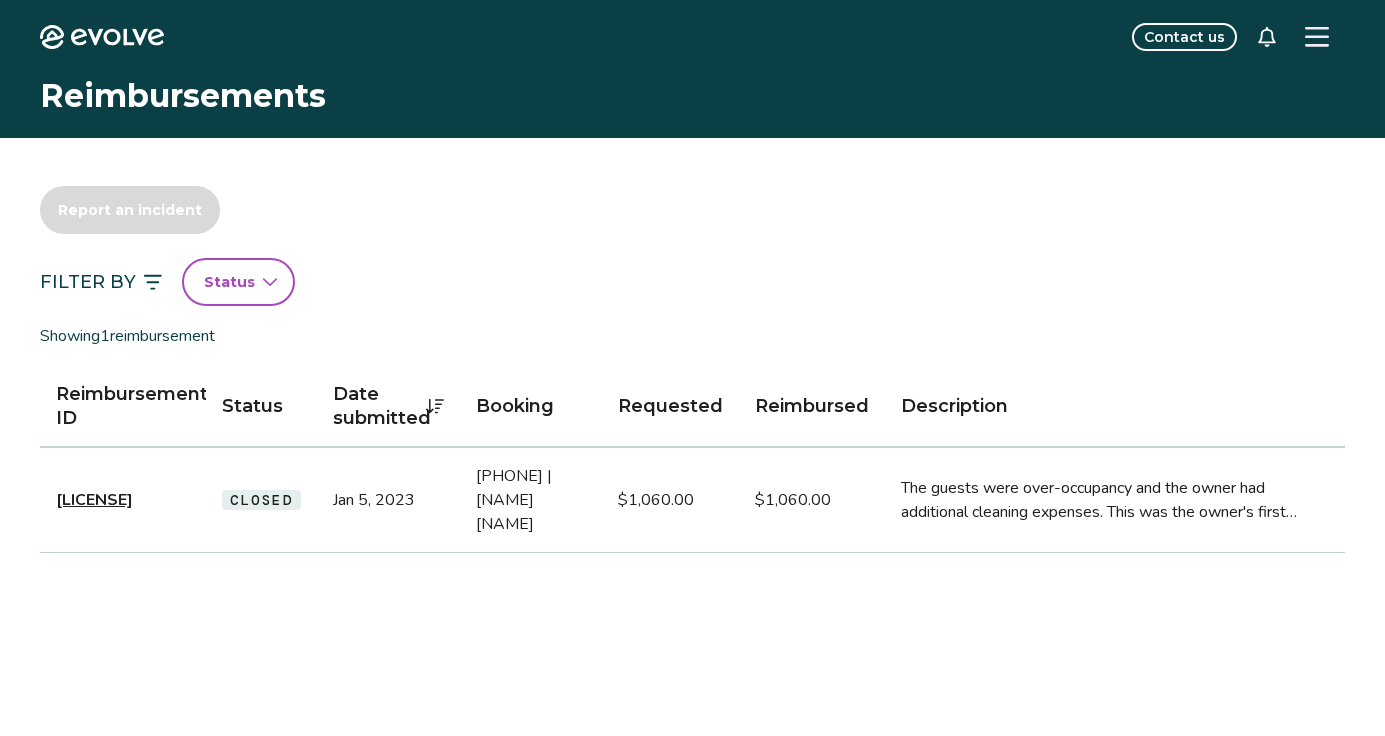 click 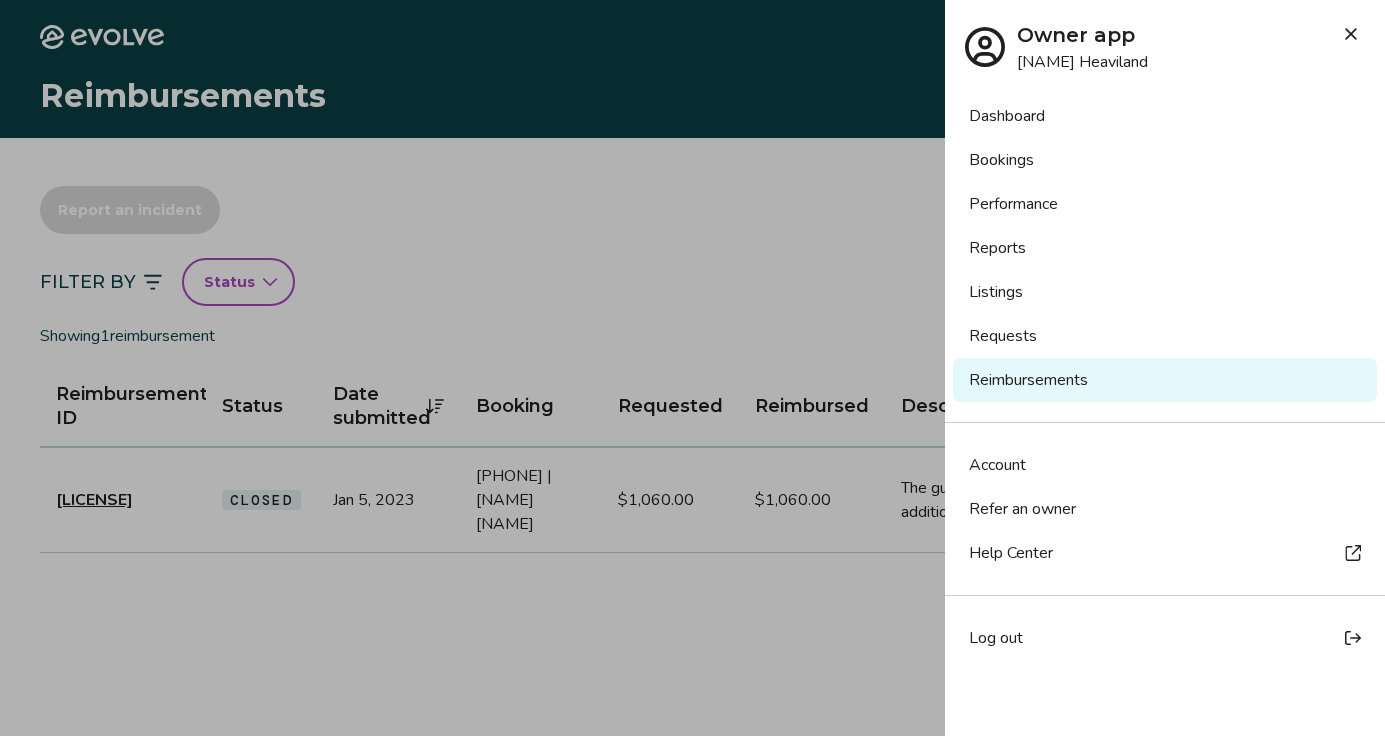 click at bounding box center (692, 368) 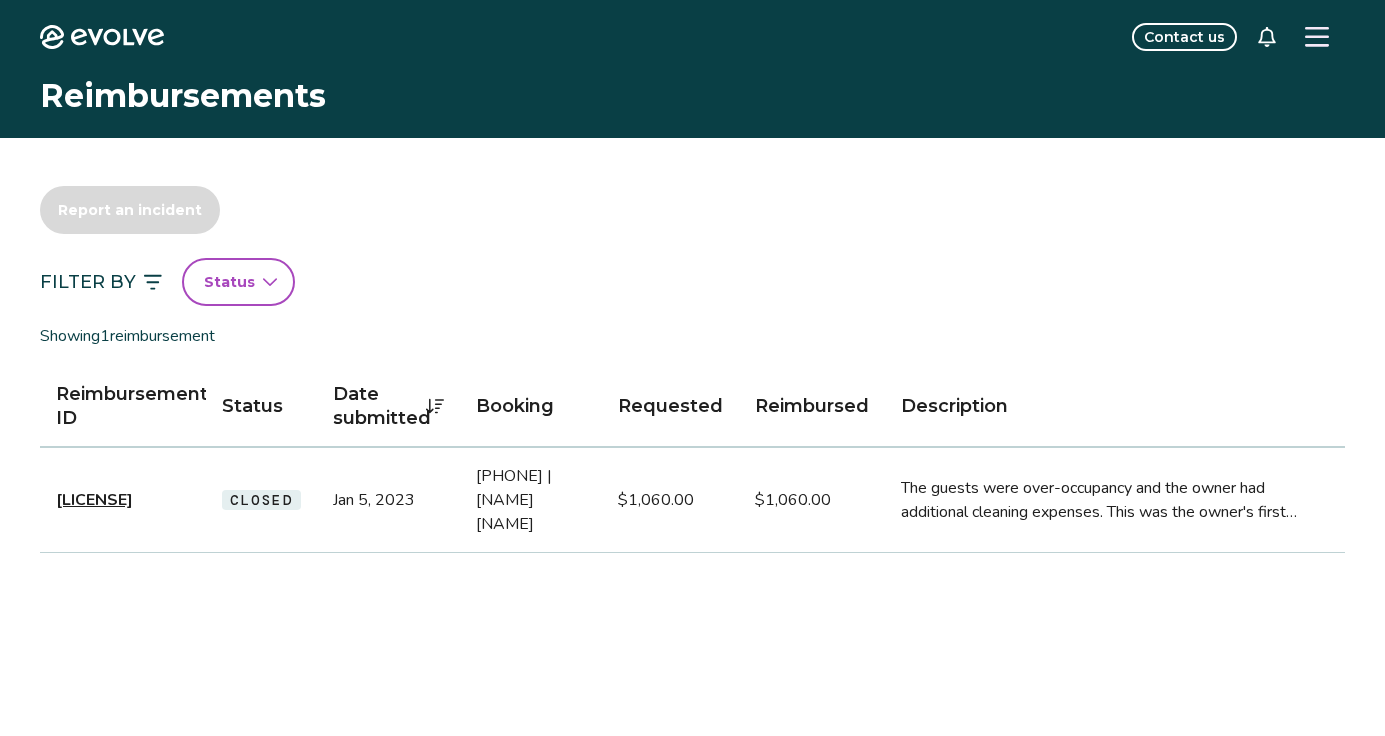 click 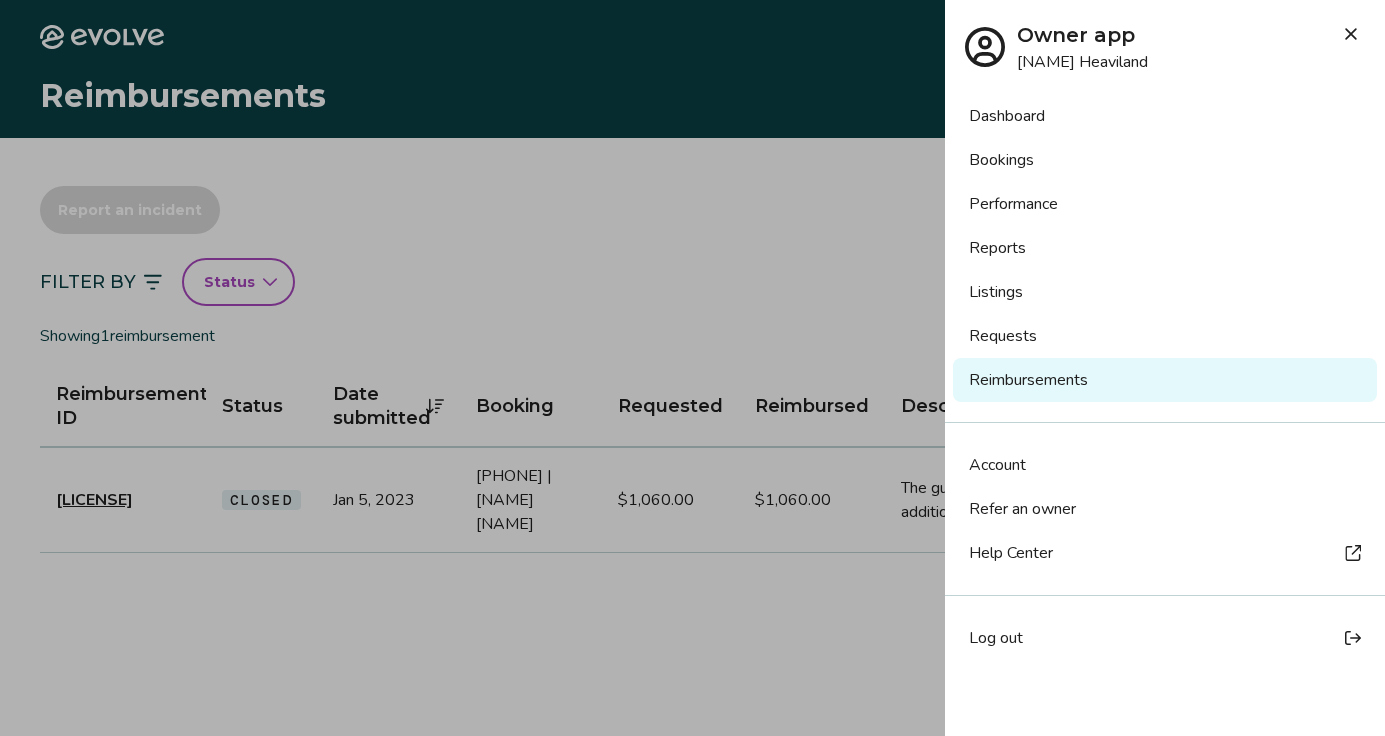 click on "Help Center" at bounding box center (1011, 553) 